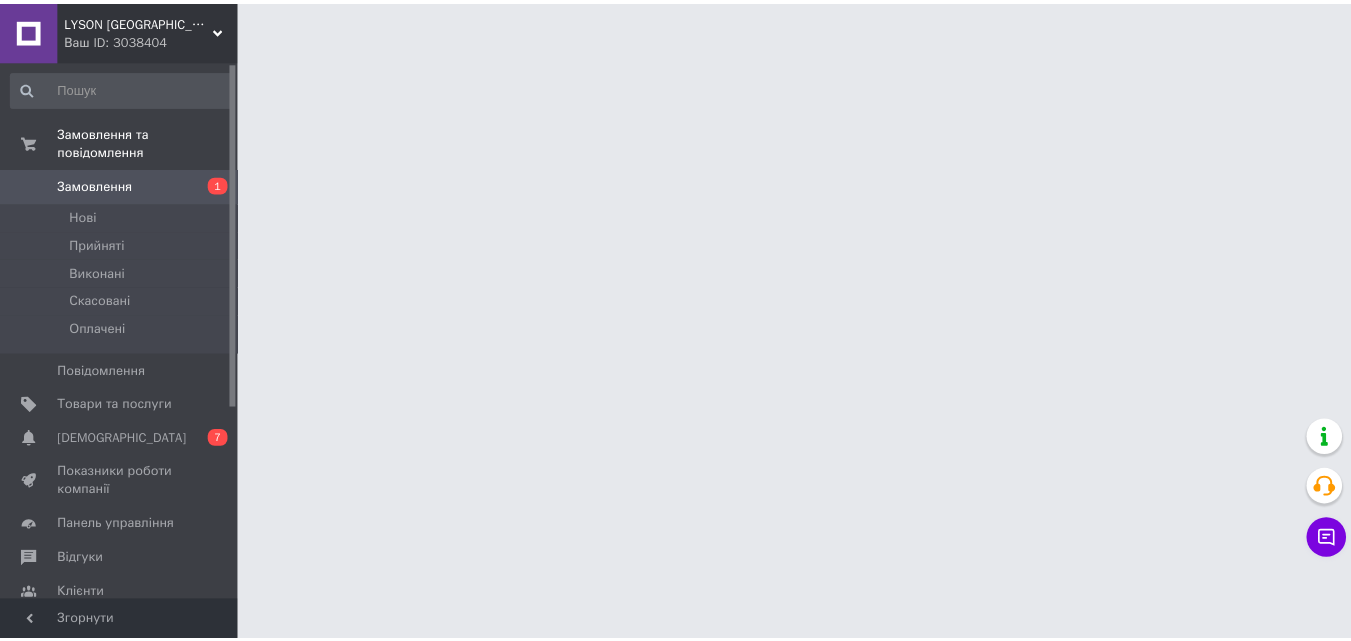 scroll, scrollTop: 0, scrollLeft: 0, axis: both 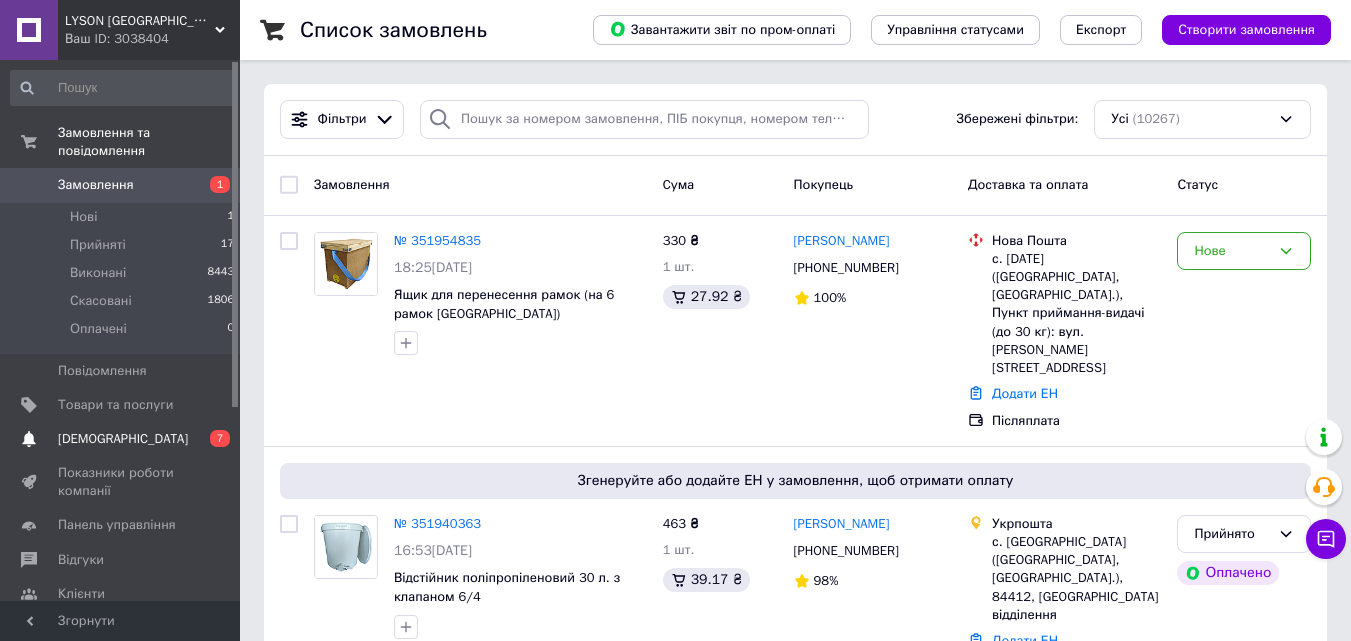 click on "[DEMOGRAPHIC_DATA]" at bounding box center [121, 439] 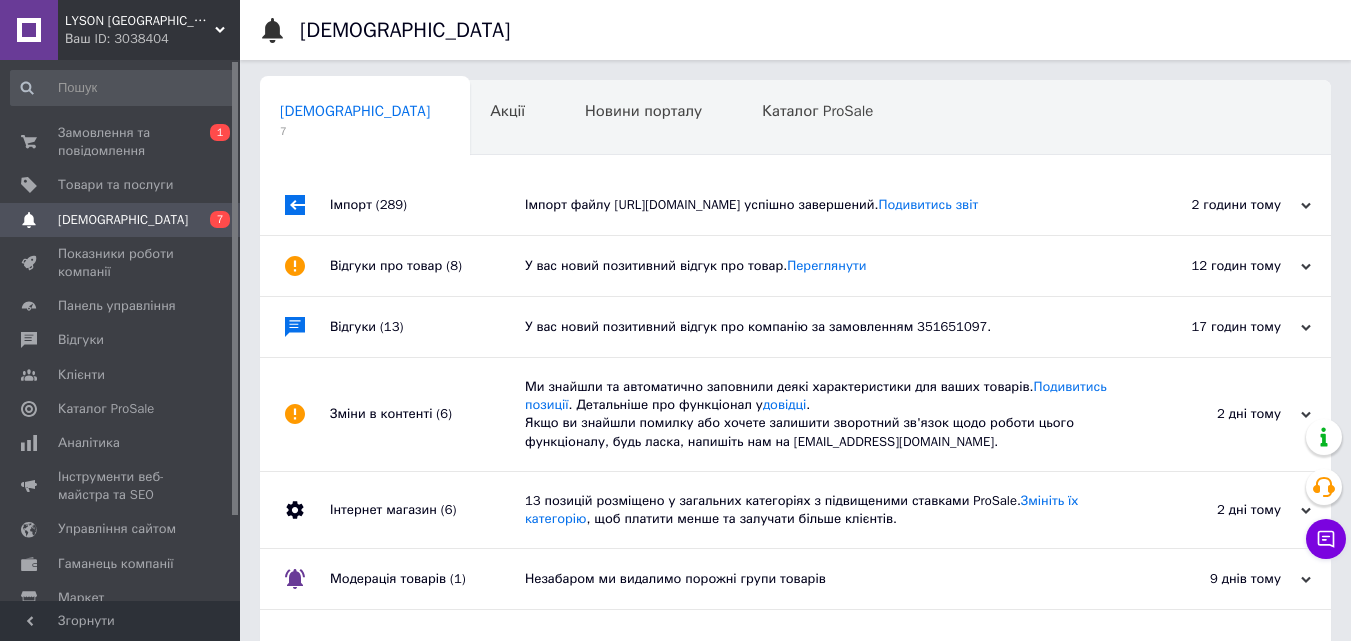 click on "У вас новий позитивний відгук про товар.  Переглянути" at bounding box center [818, 266] 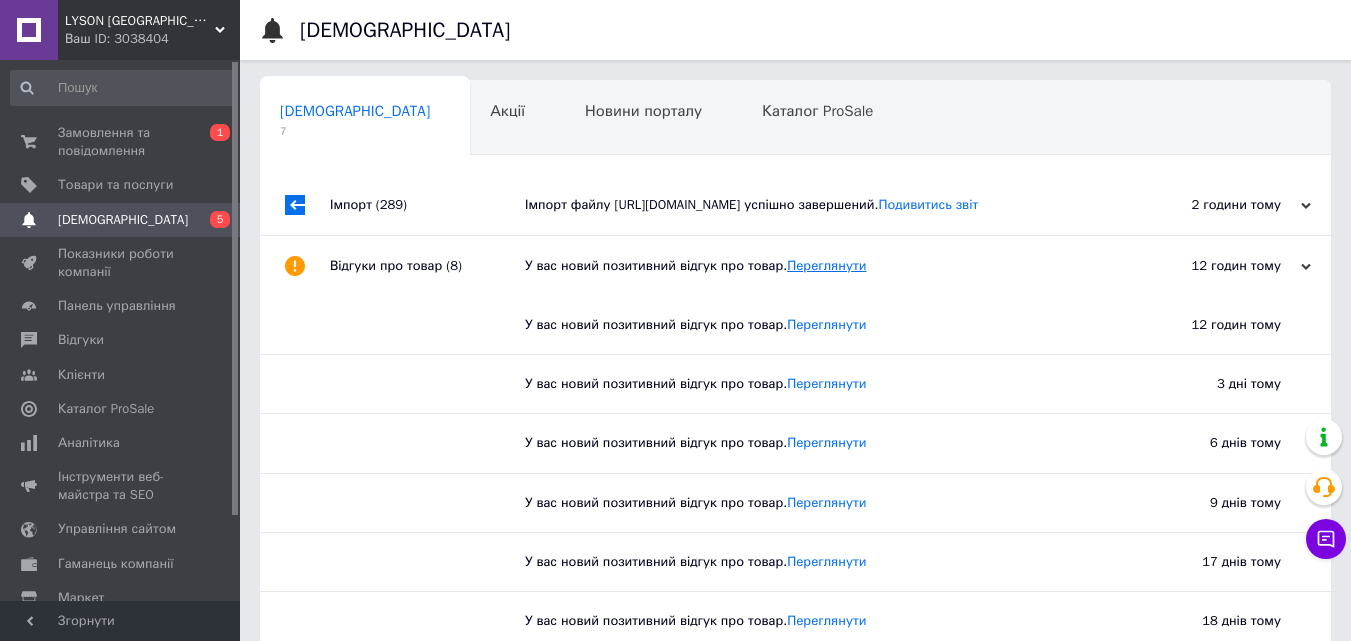 click on "Переглянути" at bounding box center (826, 265) 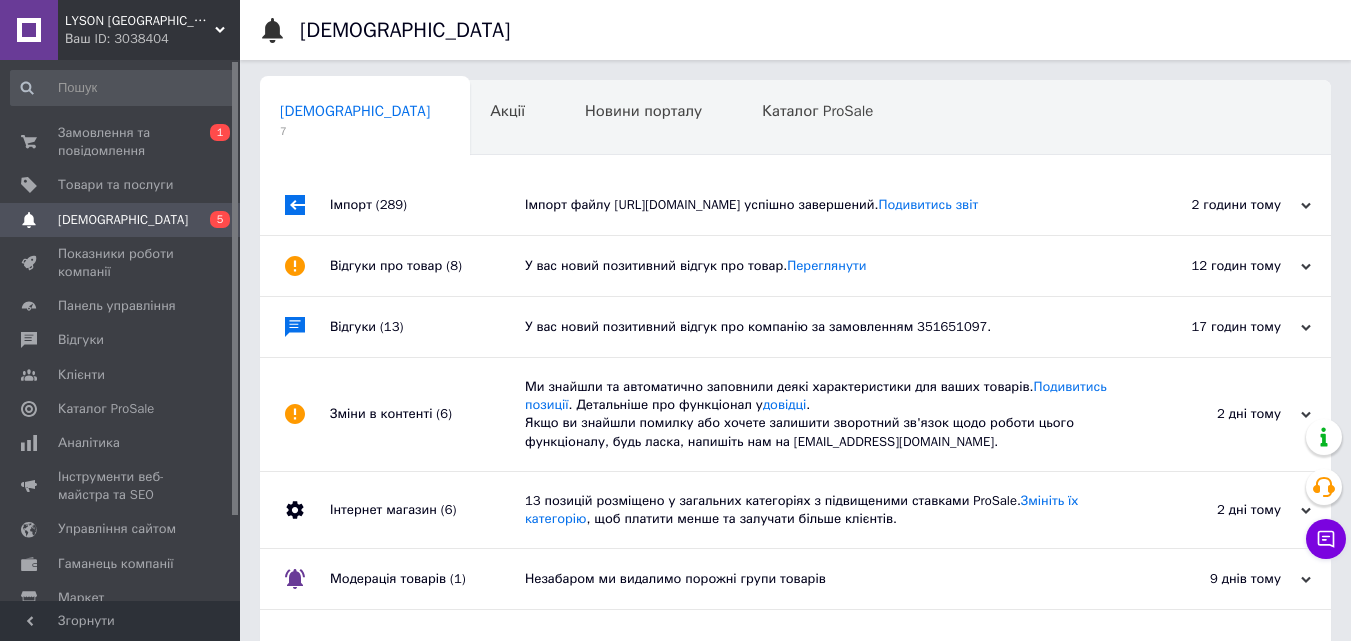 click on "Імпорт файлу https://vashapasika.com.ua/index.php?route=feed/unixml/prom успішно завершений.  Подивитись звіт" at bounding box center (818, 205) 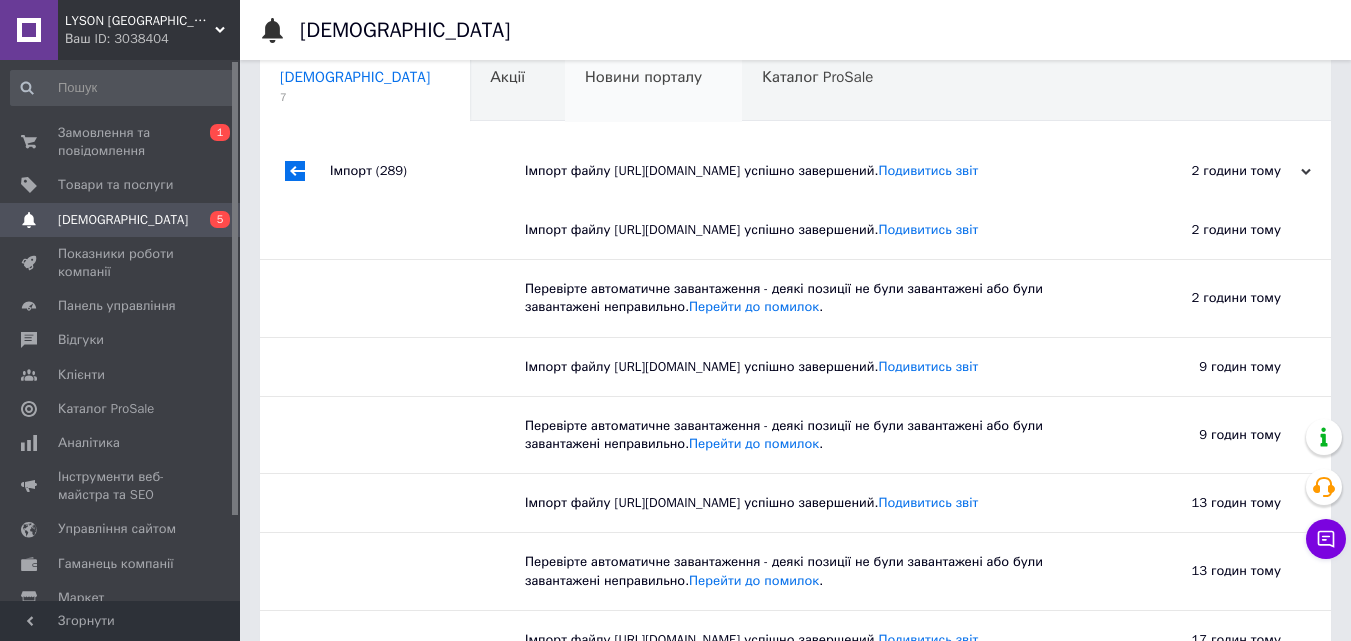 scroll, scrollTop: 0, scrollLeft: 0, axis: both 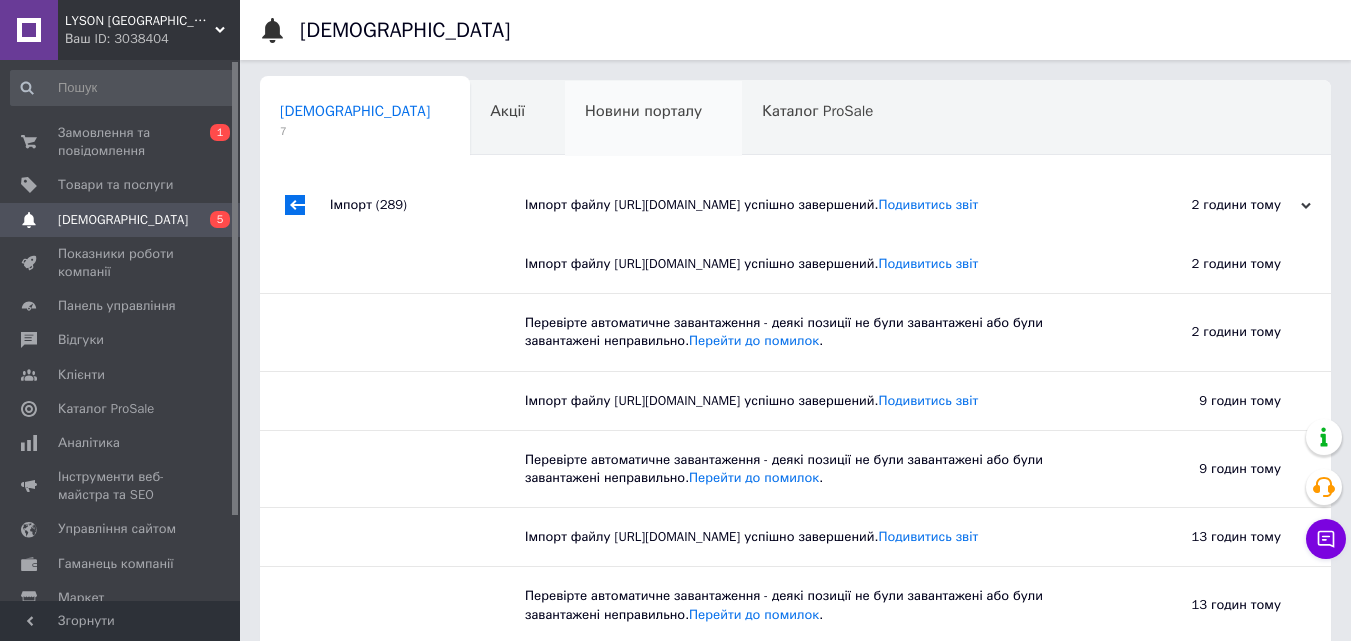 click on "Новини порталу 0" at bounding box center (653, 119) 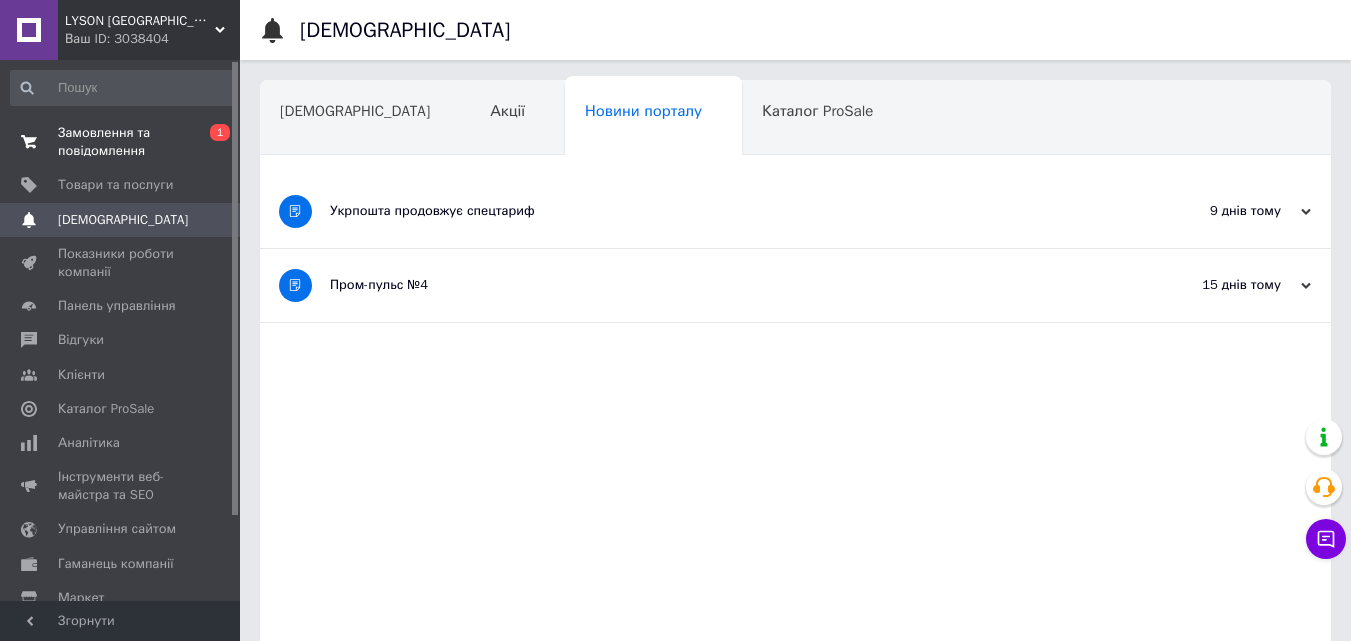 click on "Замовлення та повідомлення" at bounding box center (121, 142) 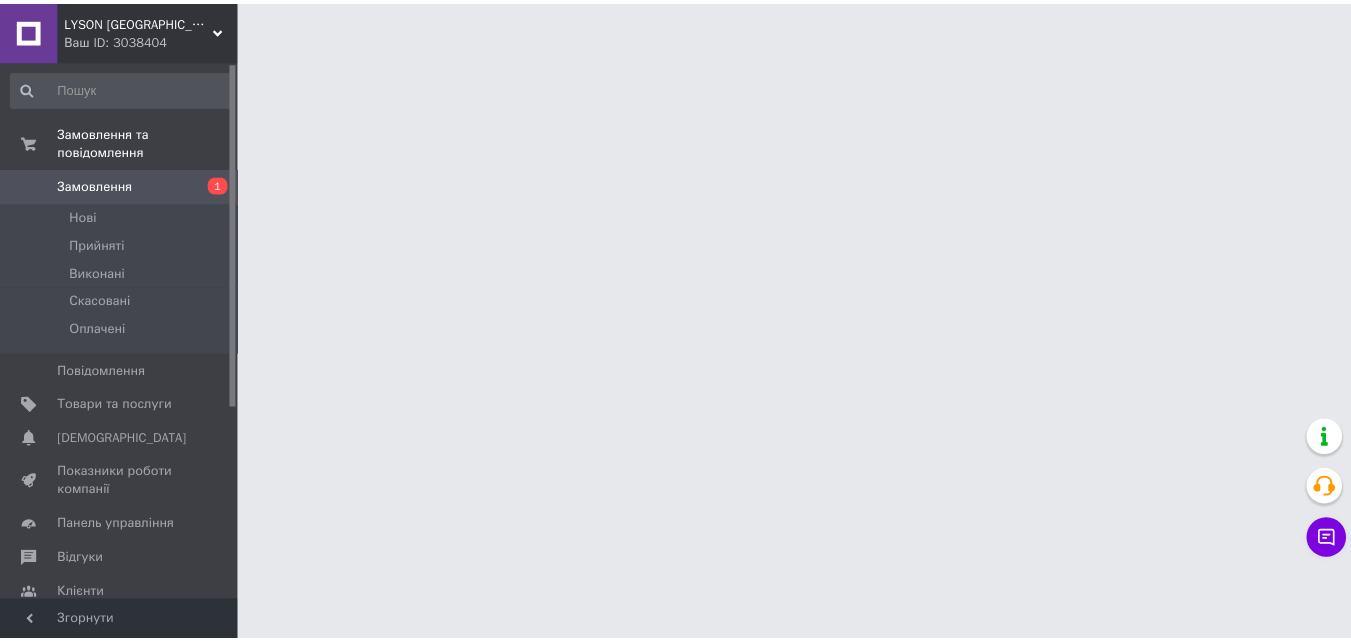 scroll, scrollTop: 0, scrollLeft: 0, axis: both 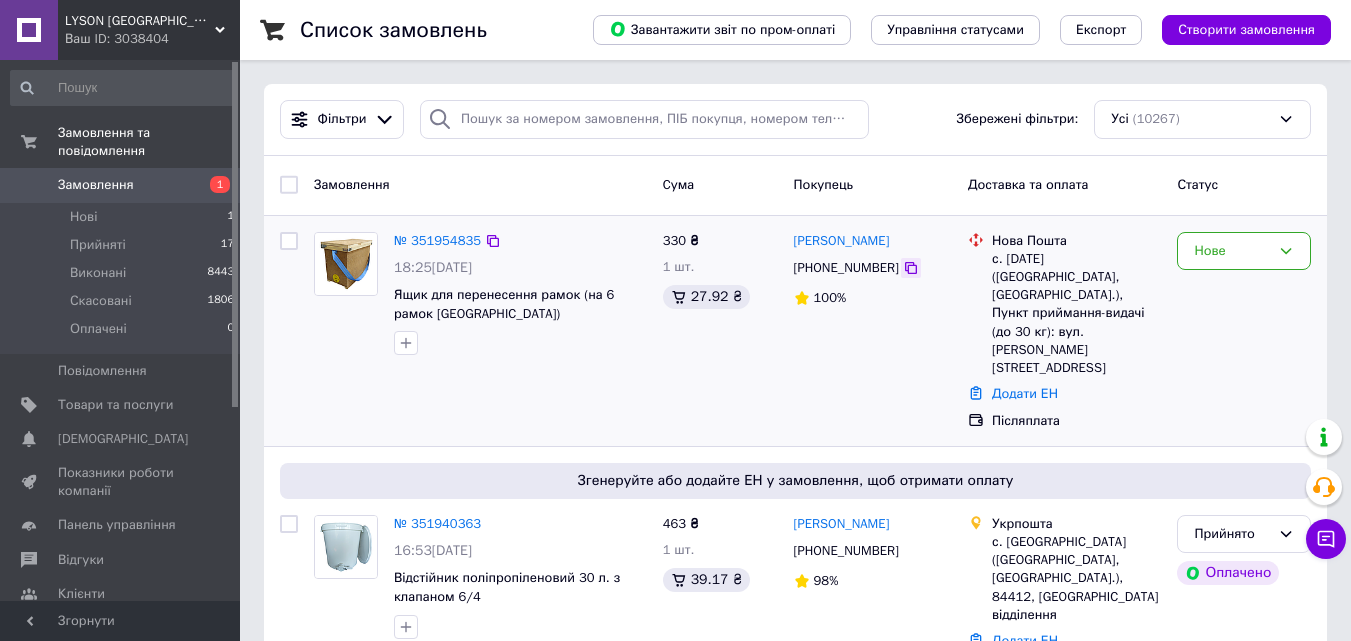 click 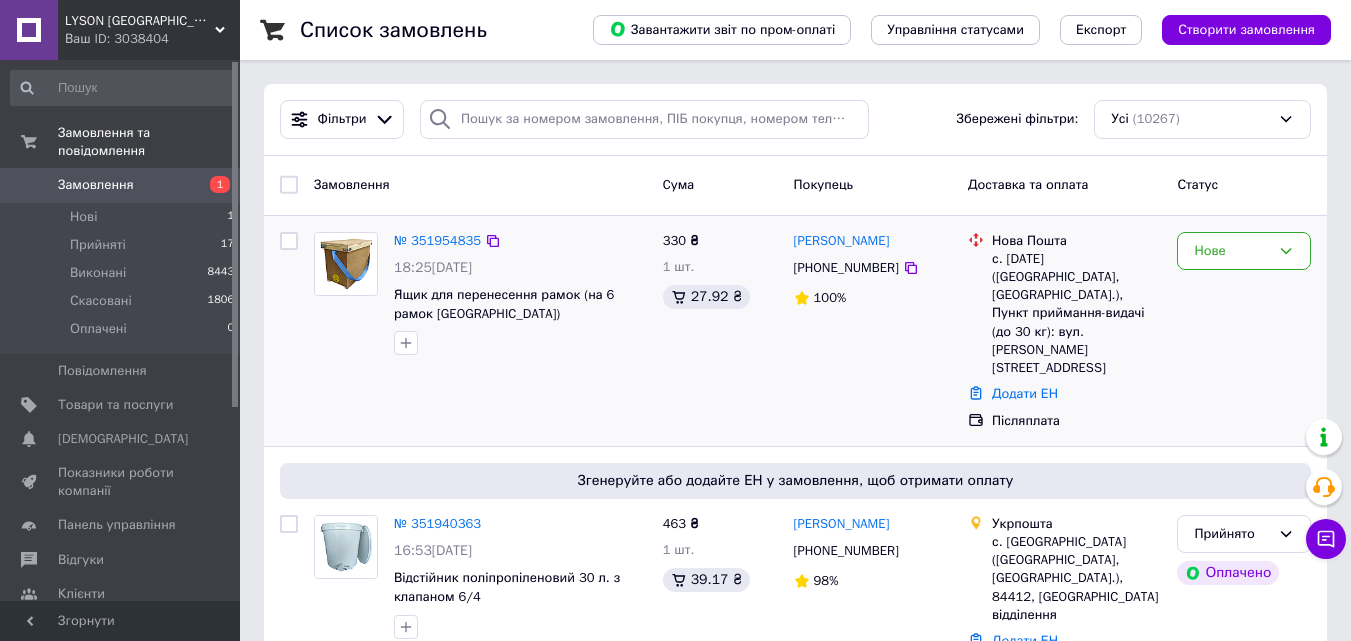 click on "Міша Обушак +380983593823 100%" at bounding box center (873, 331) 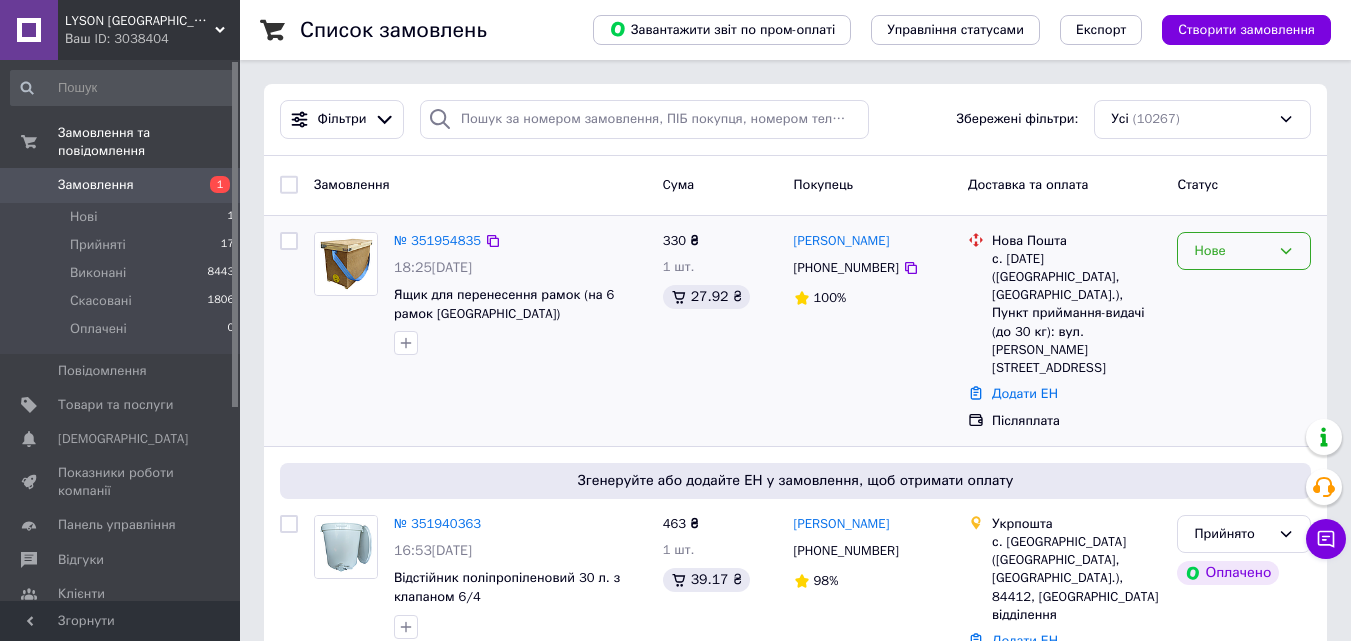 click on "Нове" at bounding box center [1232, 251] 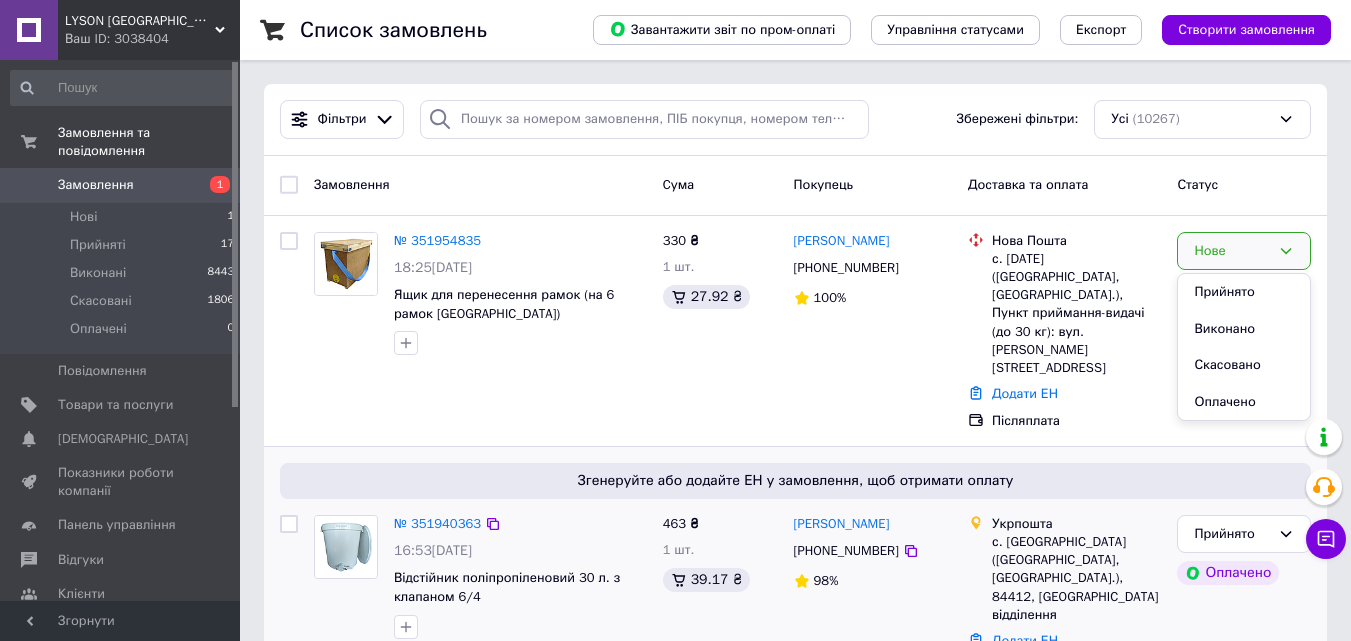 drag, startPoint x: 1231, startPoint y: 284, endPoint x: 829, endPoint y: 510, distance: 461.17242 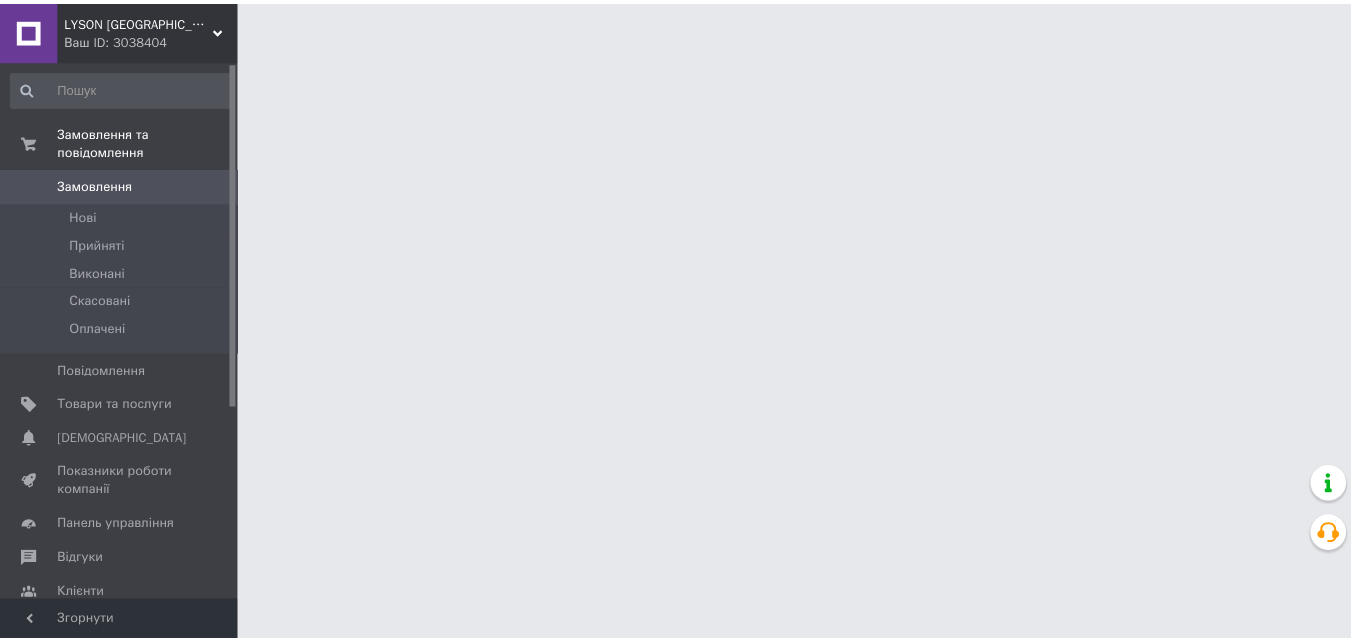 scroll, scrollTop: 0, scrollLeft: 0, axis: both 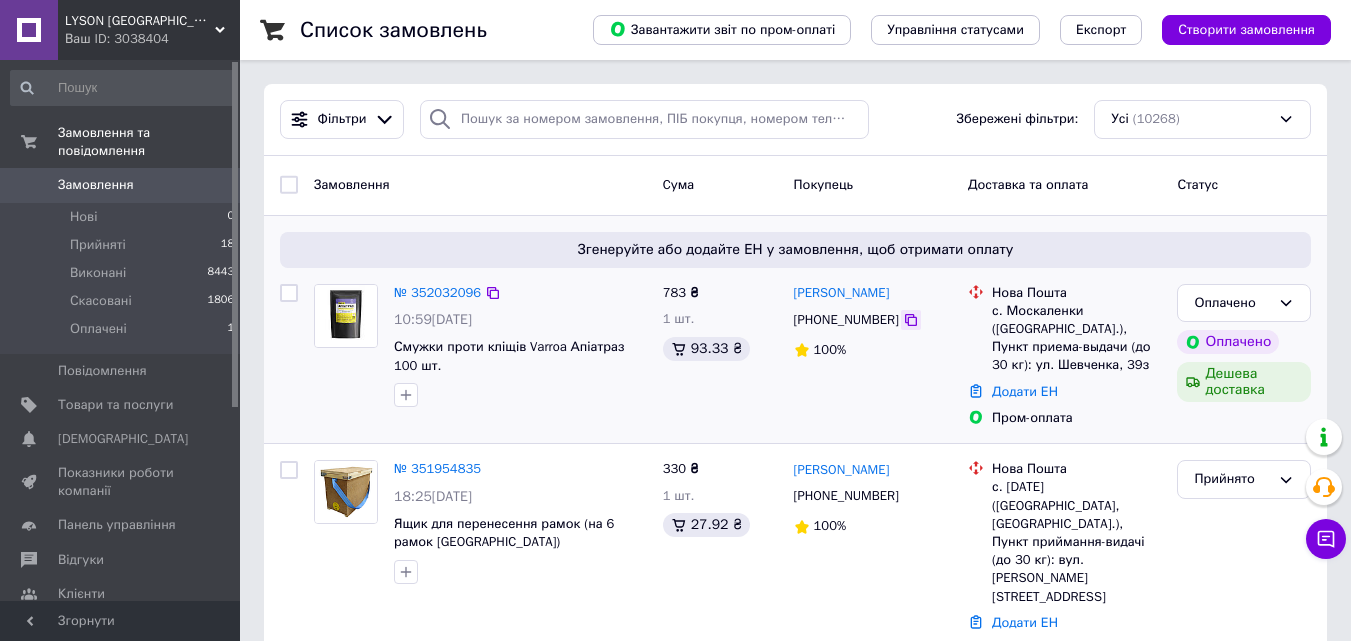 click 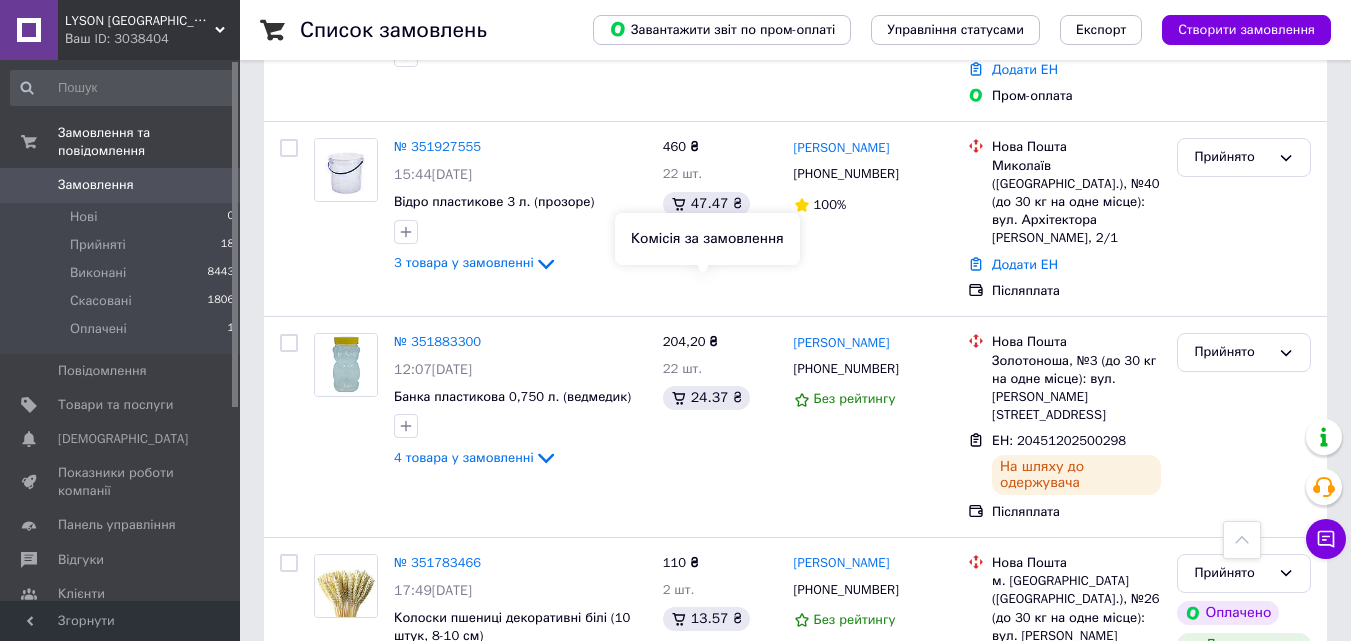 scroll, scrollTop: 200, scrollLeft: 0, axis: vertical 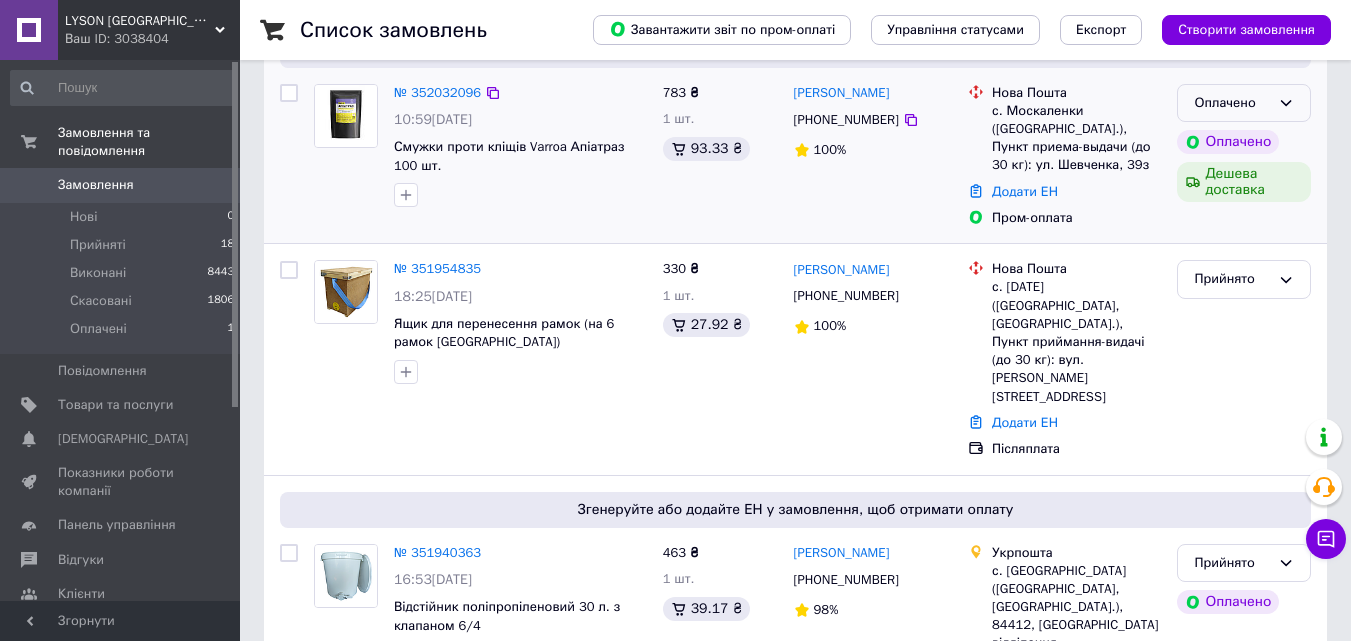 click on "Оплачено" at bounding box center [1232, 103] 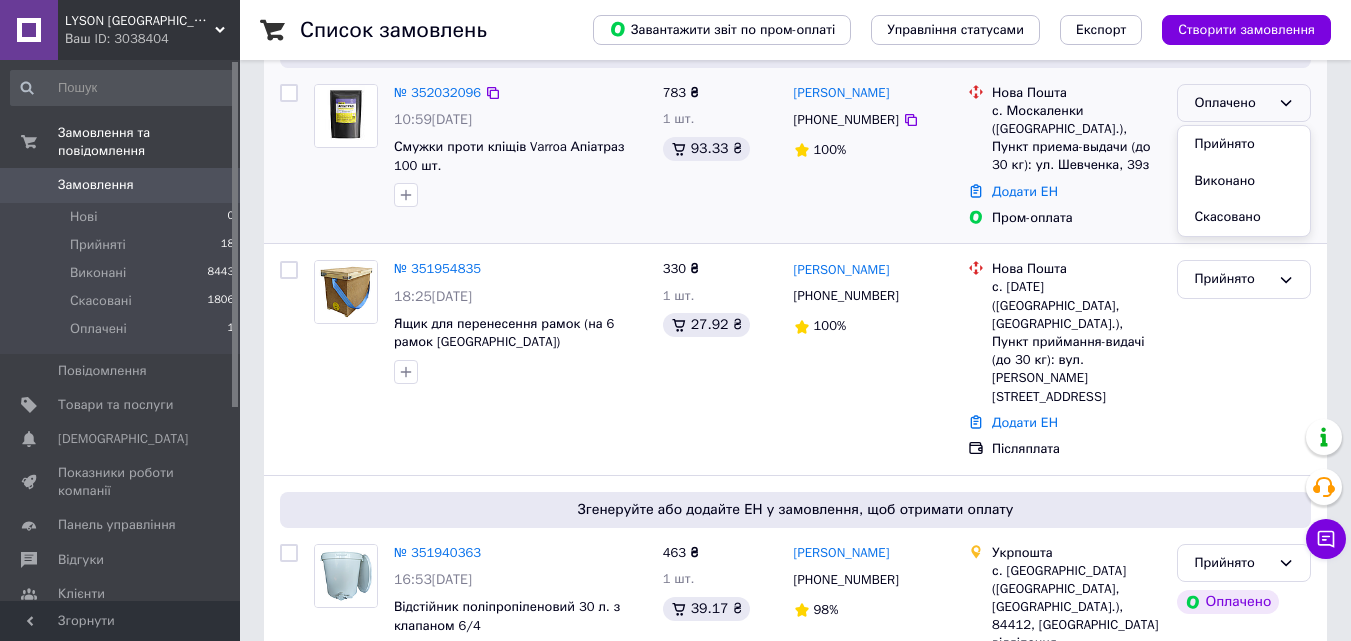 drag, startPoint x: 1243, startPoint y: 141, endPoint x: 1072, endPoint y: 154, distance: 171.49344 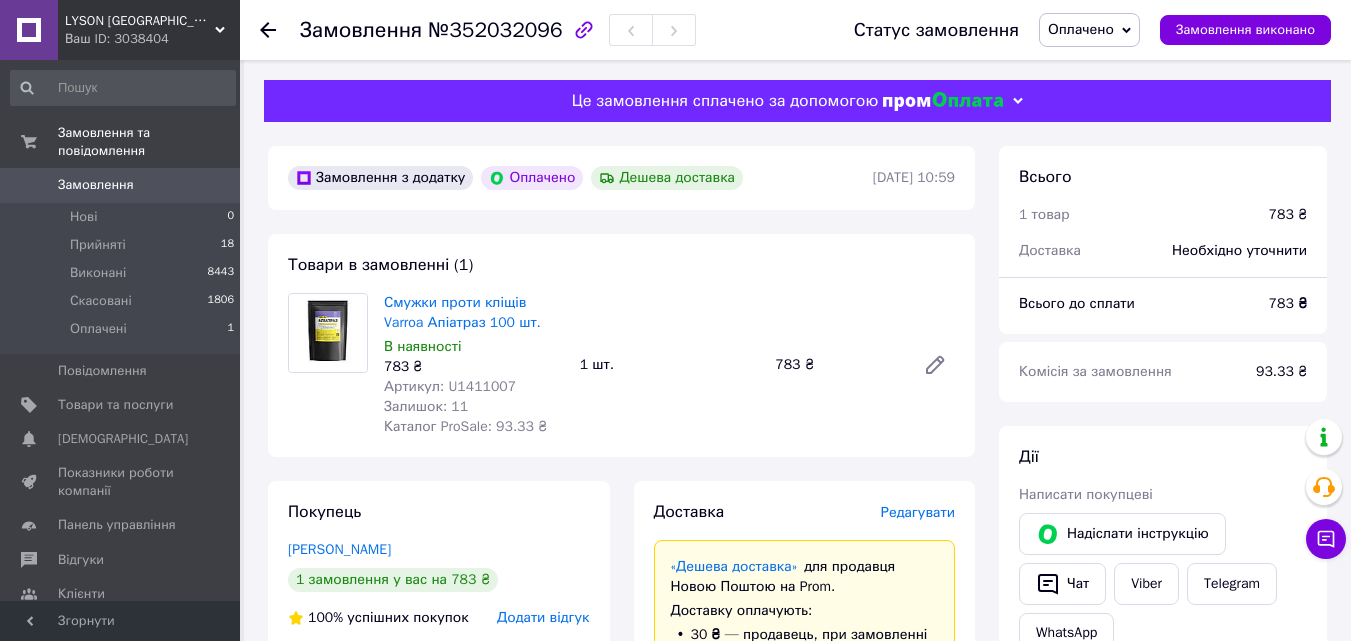 scroll, scrollTop: 0, scrollLeft: 0, axis: both 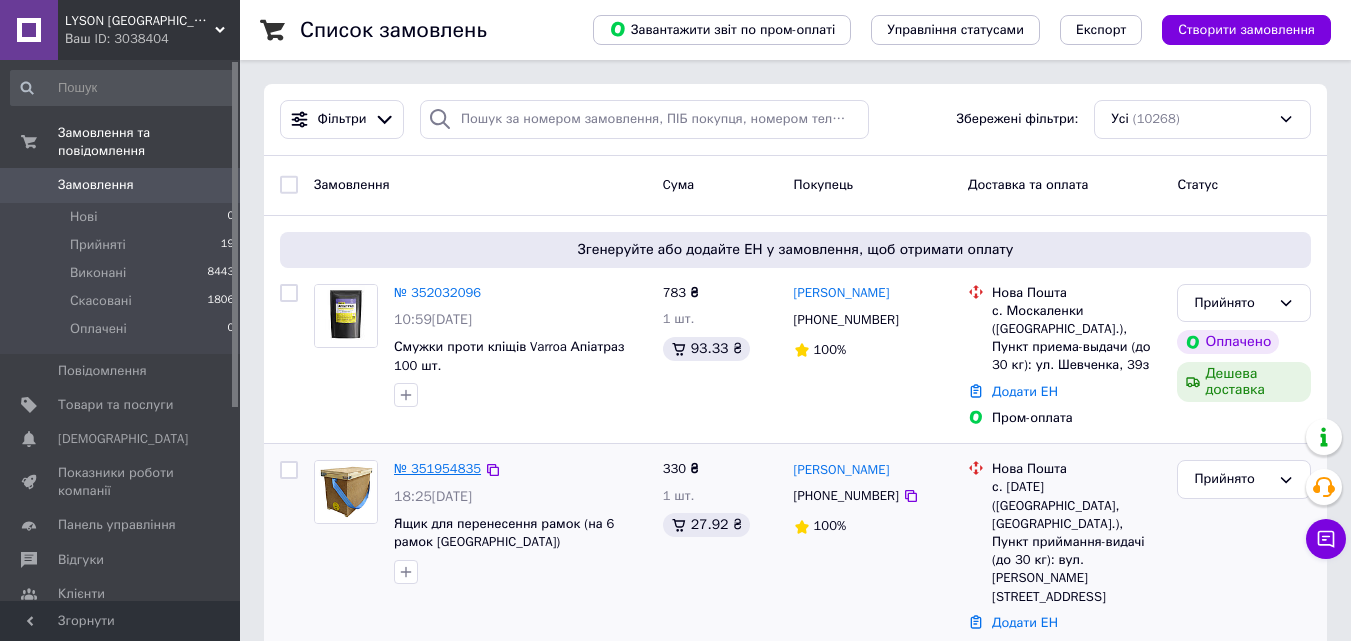 drag, startPoint x: 426, startPoint y: 448, endPoint x: 458, endPoint y: 459, distance: 33.83785 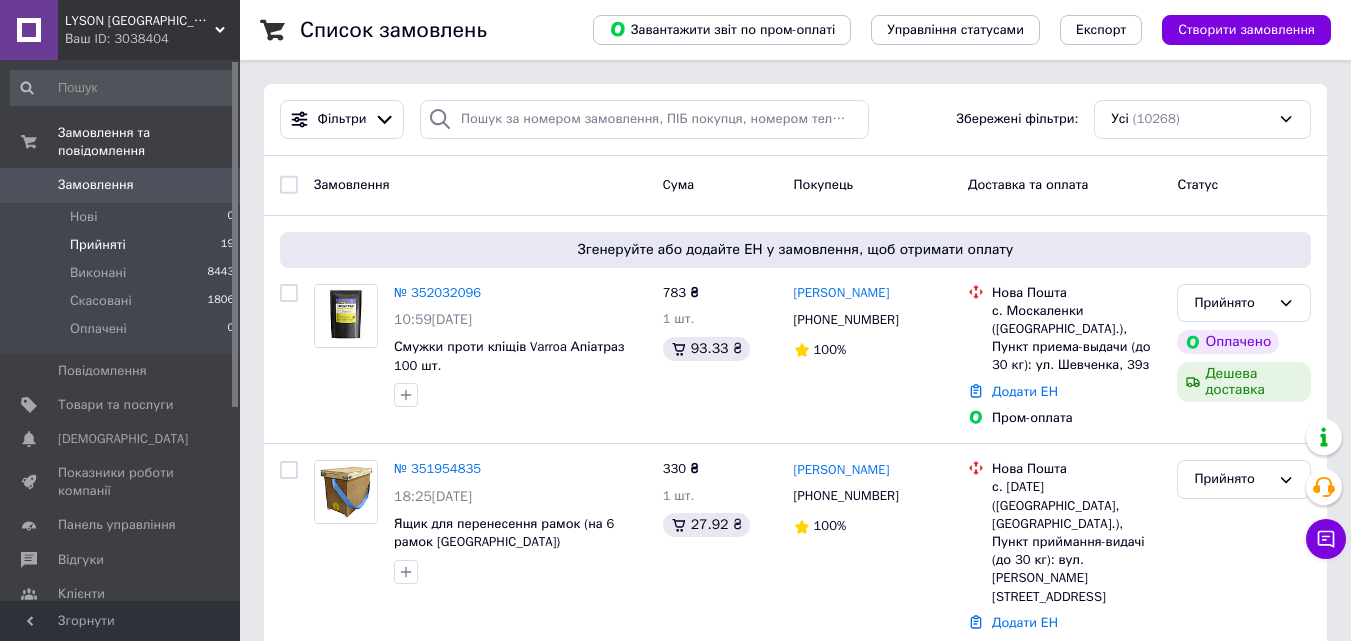 click on "Прийняті 19" at bounding box center (123, 245) 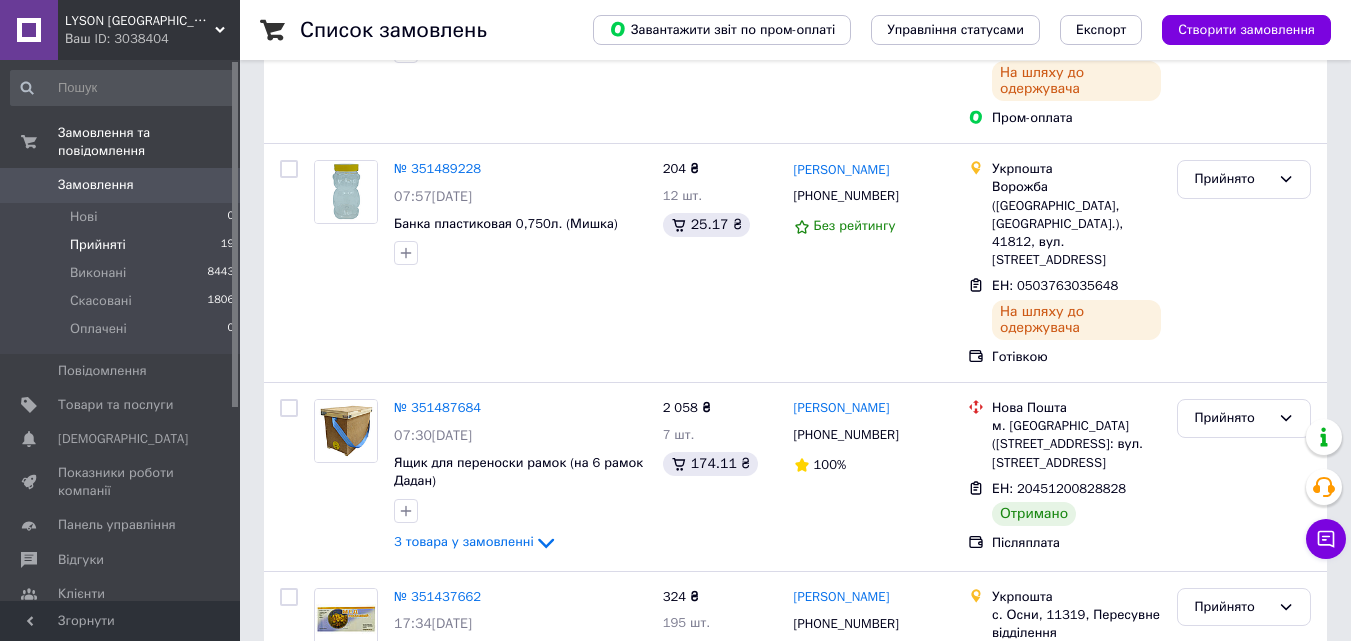 scroll, scrollTop: 3442, scrollLeft: 0, axis: vertical 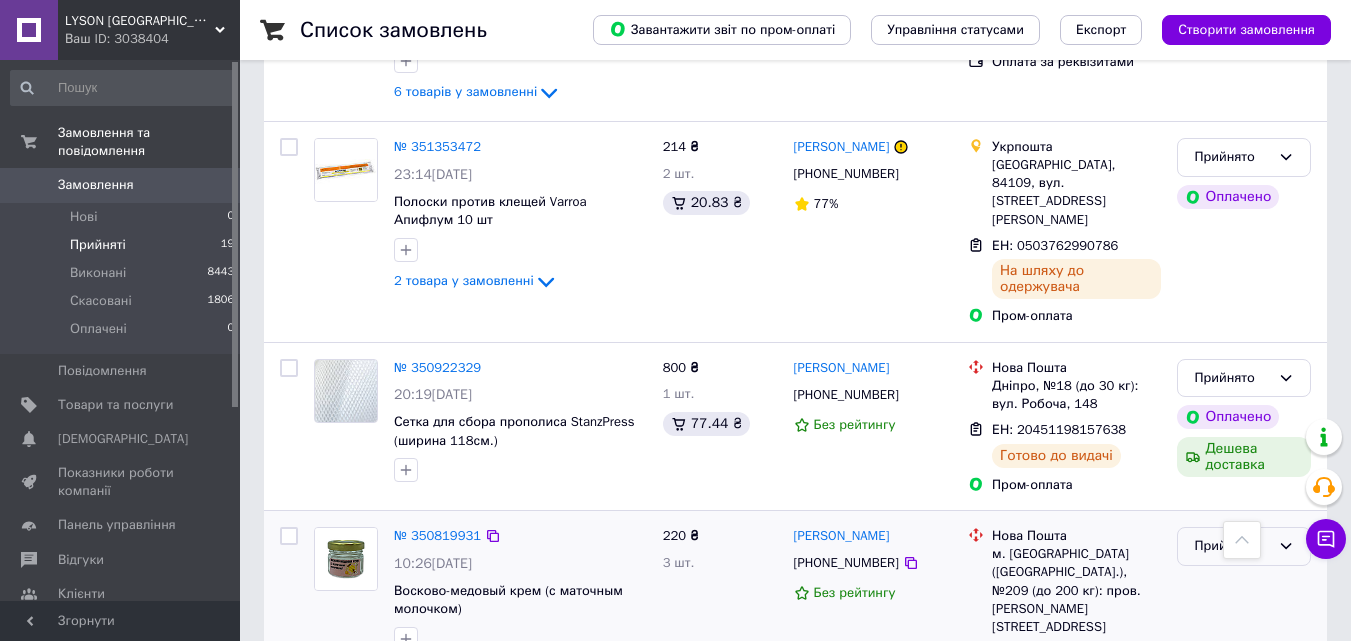 click 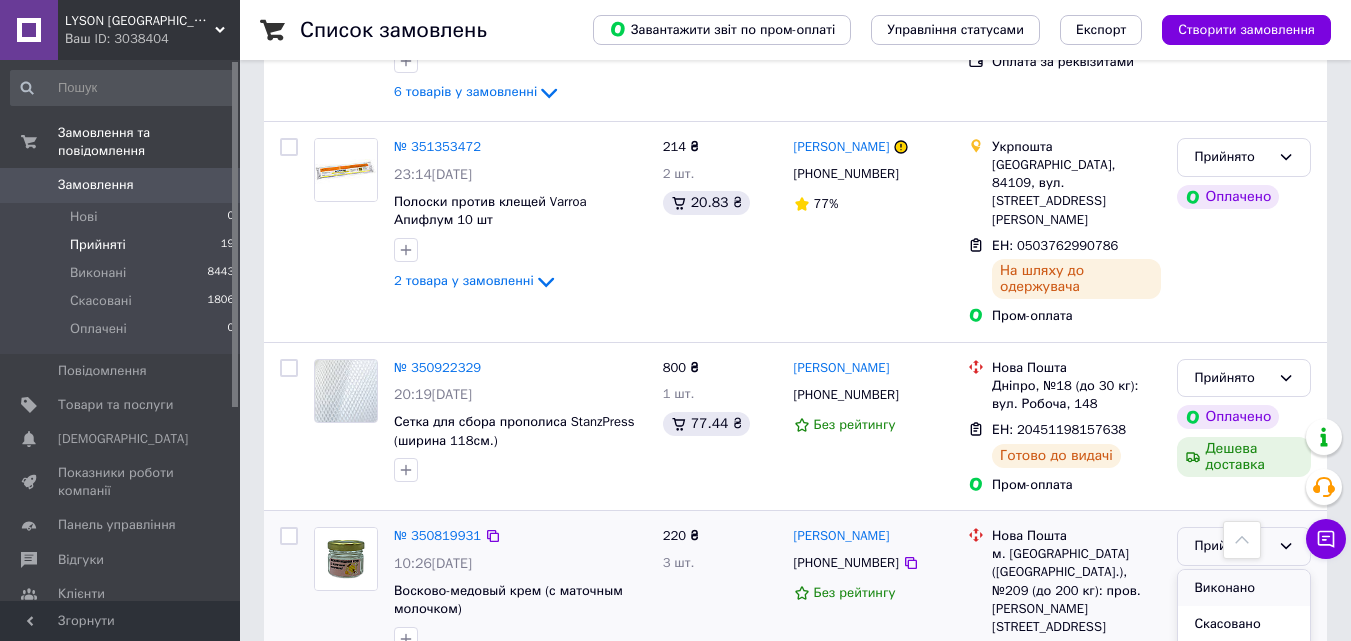 click on "Виконано" at bounding box center [1244, 588] 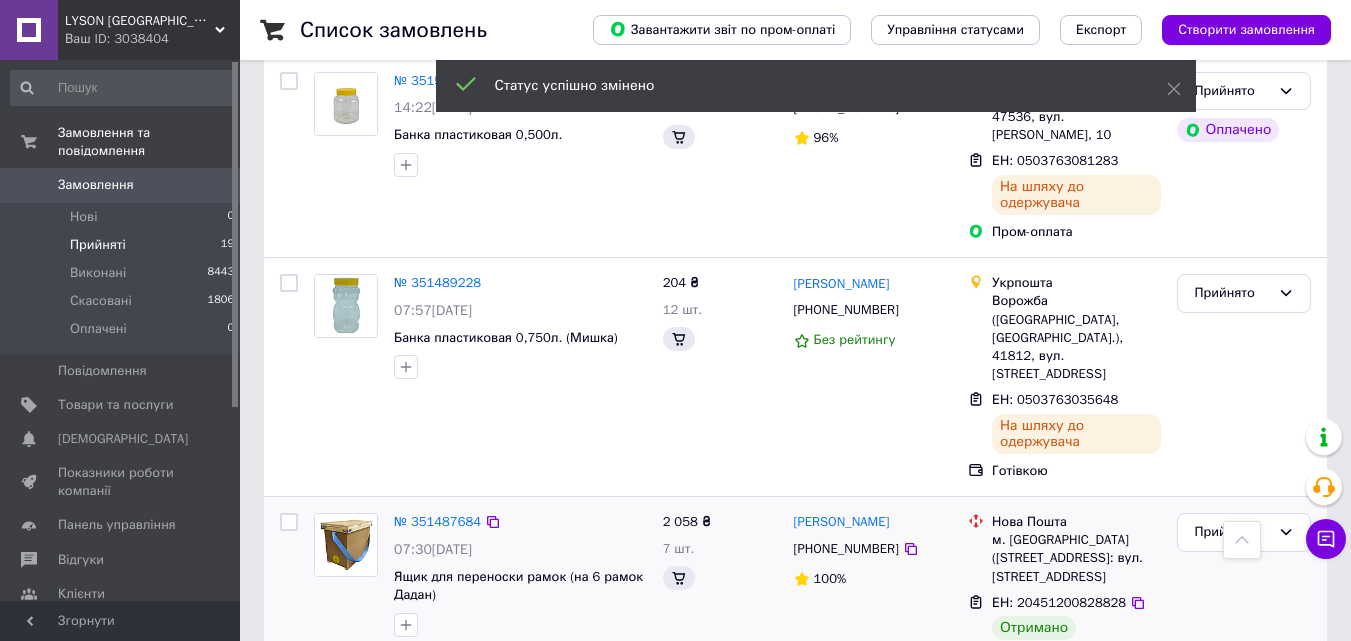 scroll, scrollTop: 2642, scrollLeft: 0, axis: vertical 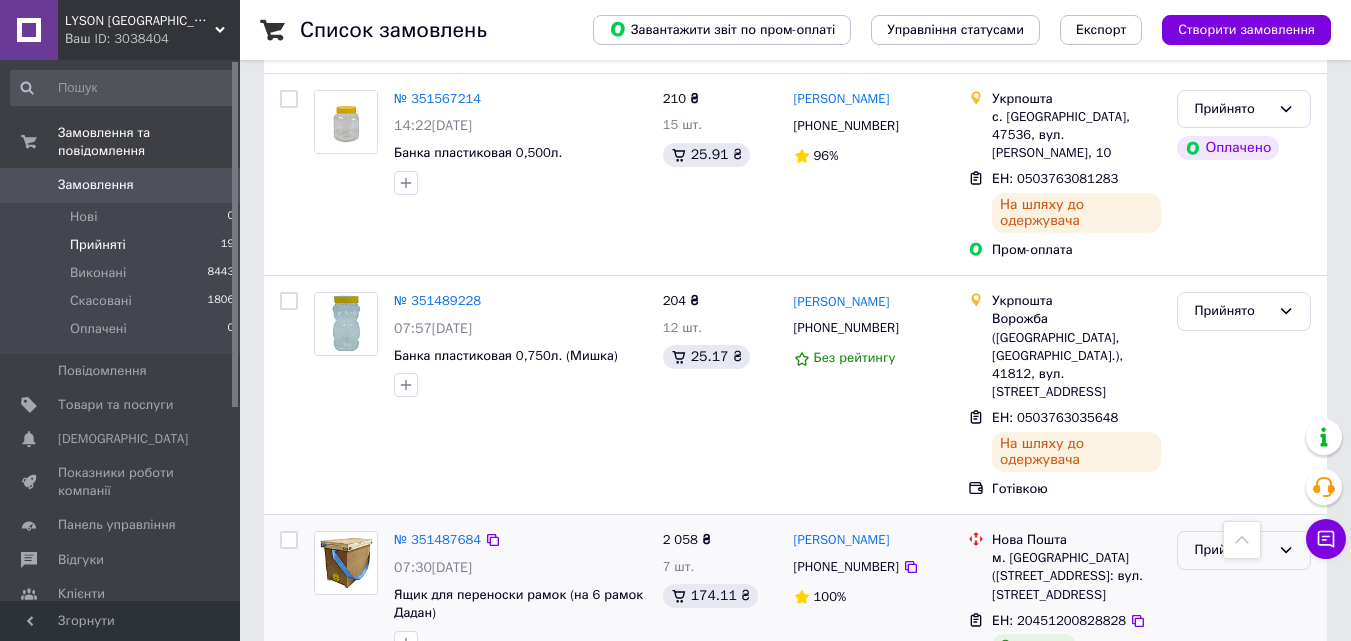 click 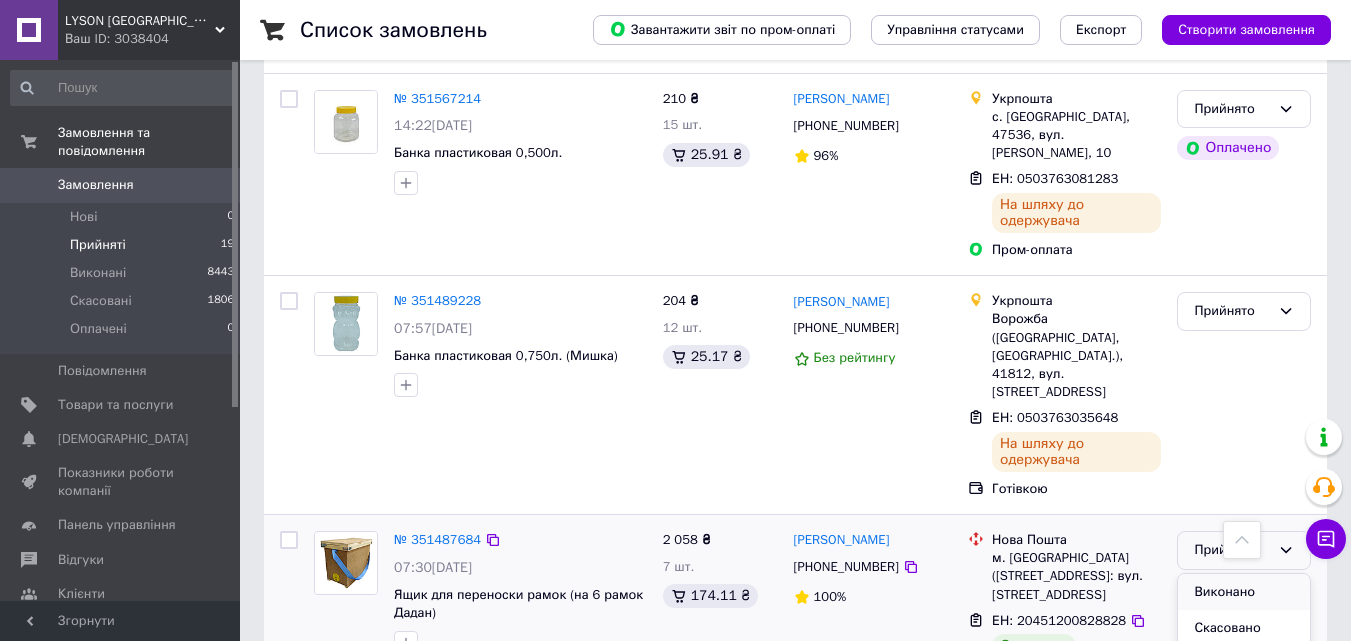 click on "Виконано" at bounding box center (1244, 592) 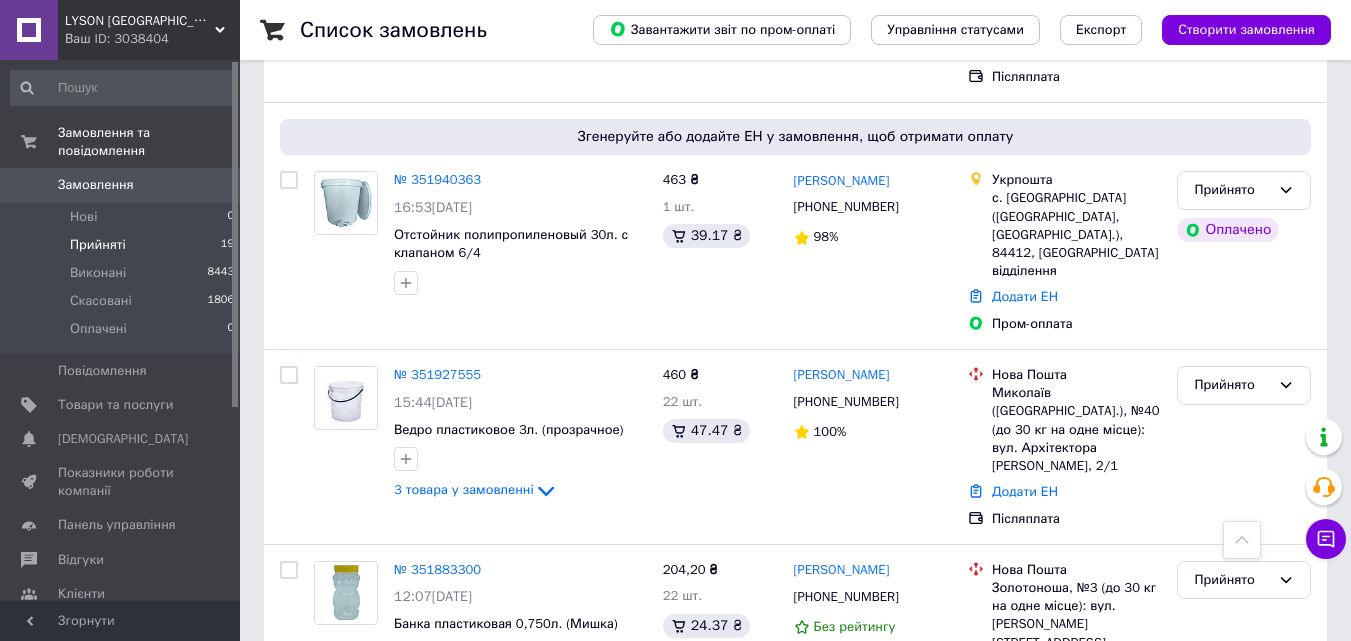 scroll, scrollTop: 642, scrollLeft: 0, axis: vertical 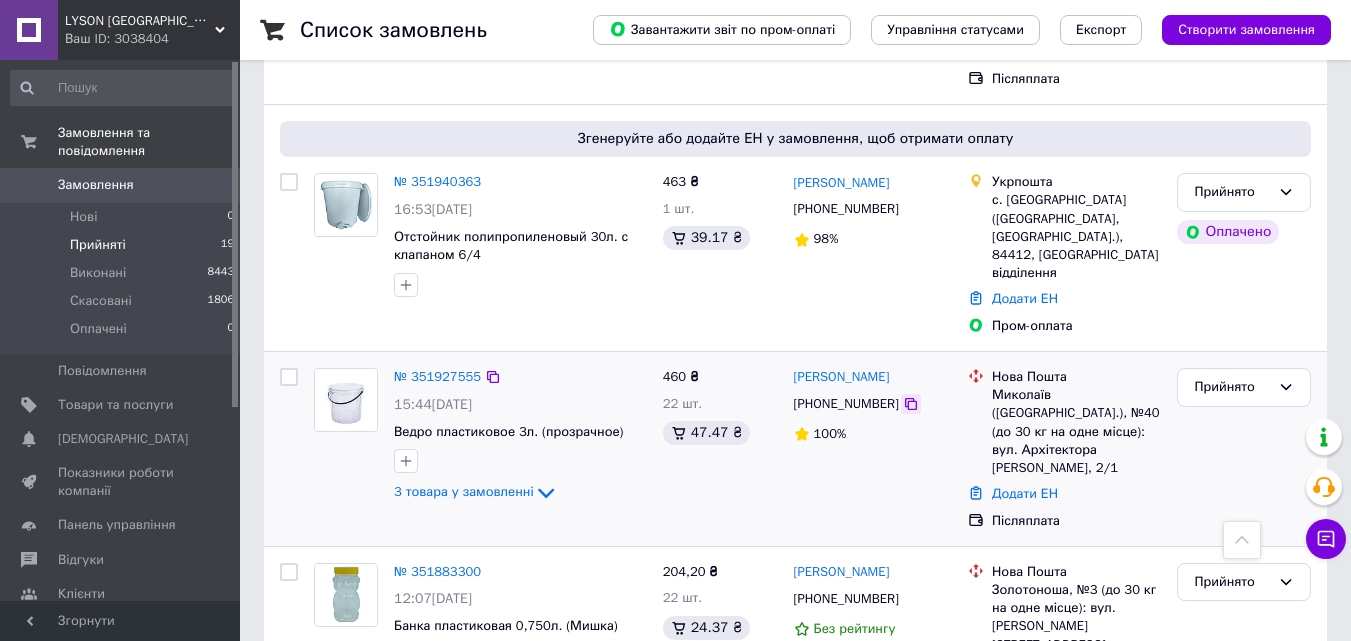 click 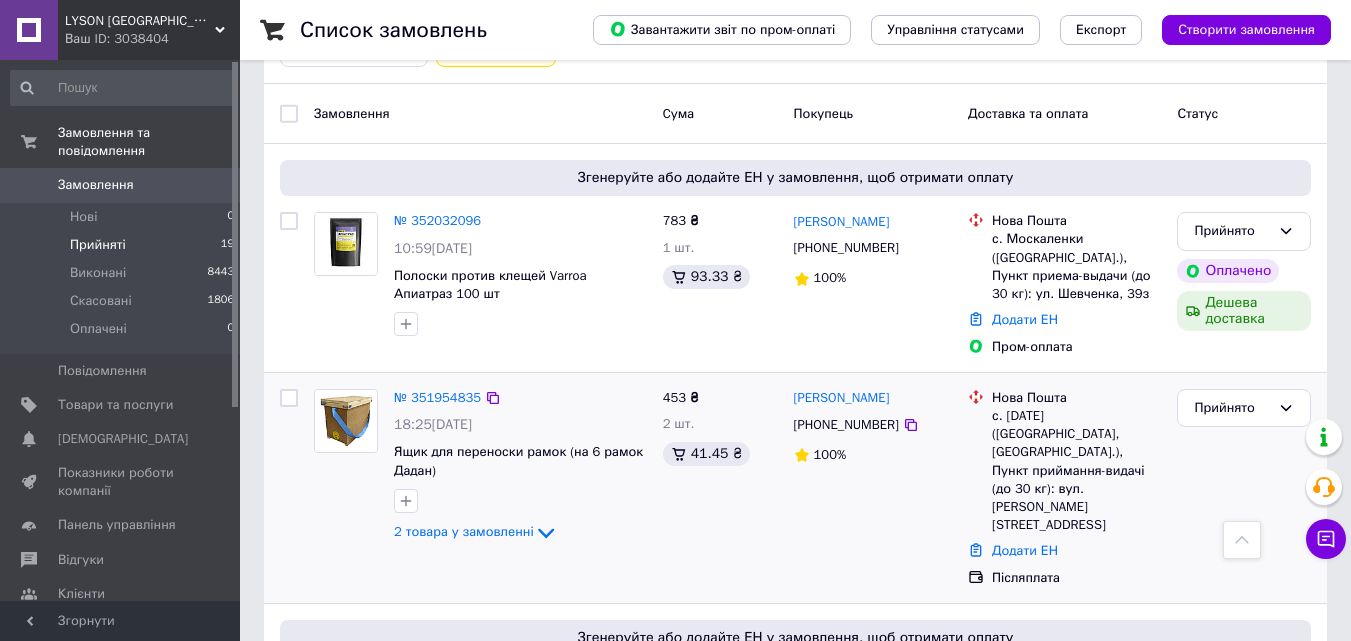 scroll, scrollTop: 142, scrollLeft: 0, axis: vertical 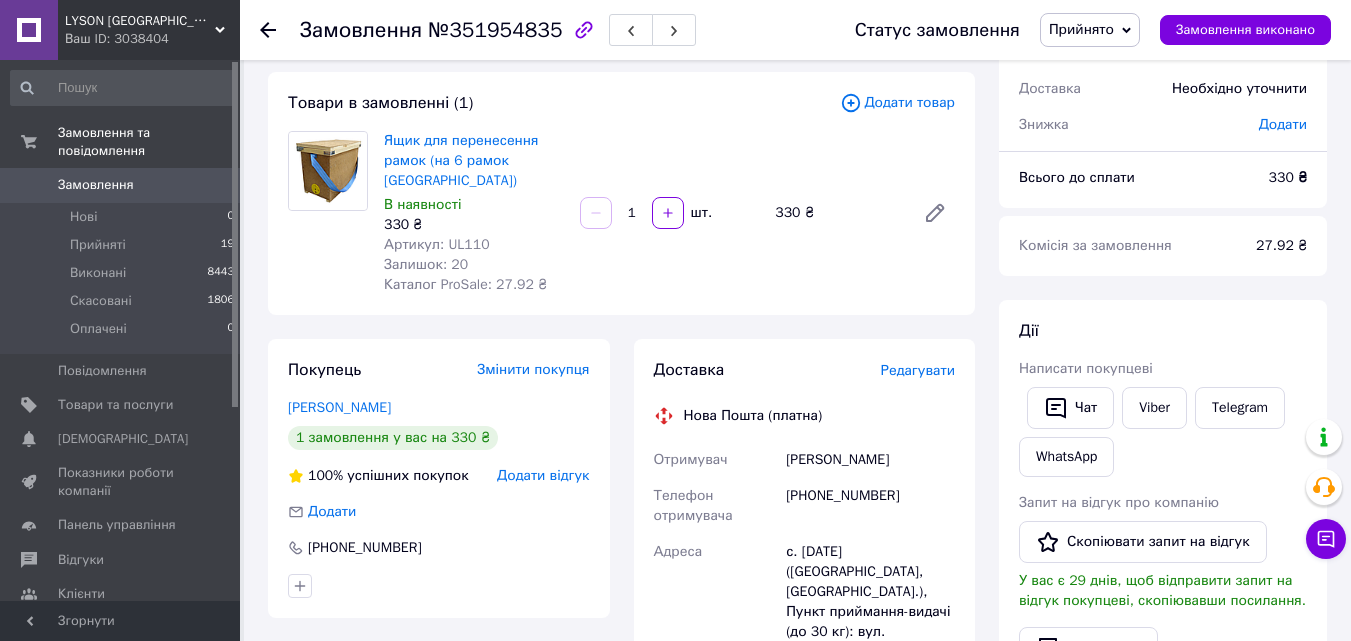 click on "Додати товар" at bounding box center [897, 103] 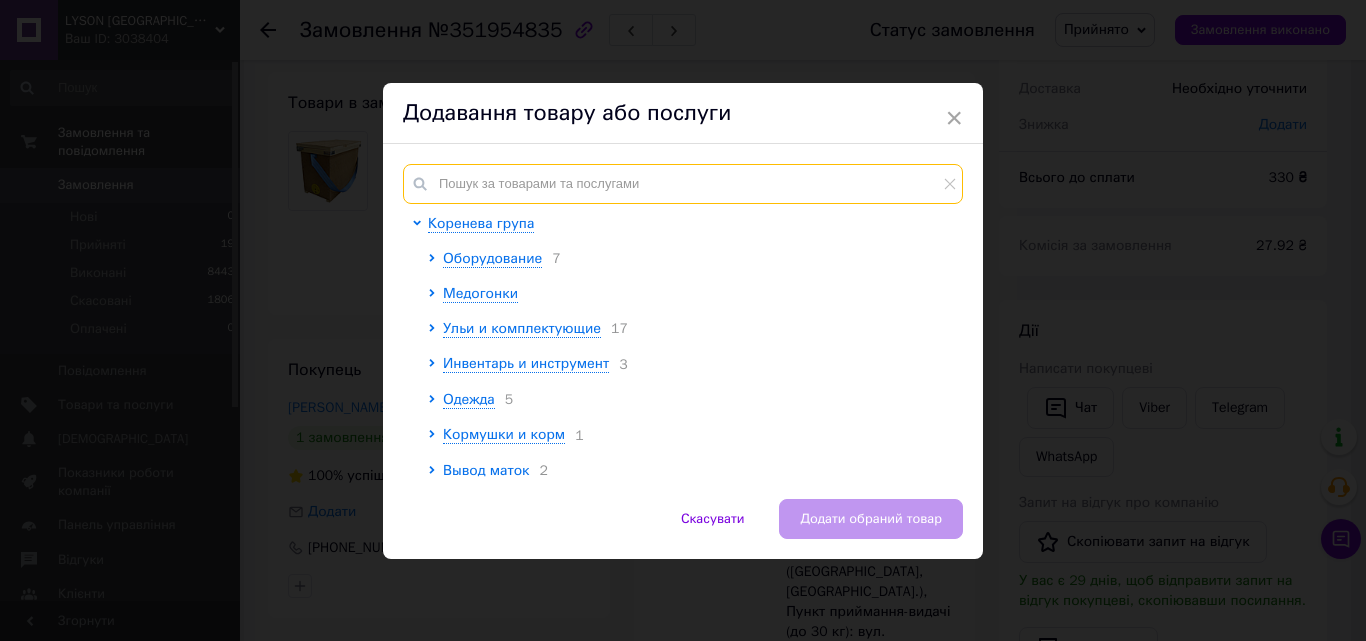 click at bounding box center (683, 184) 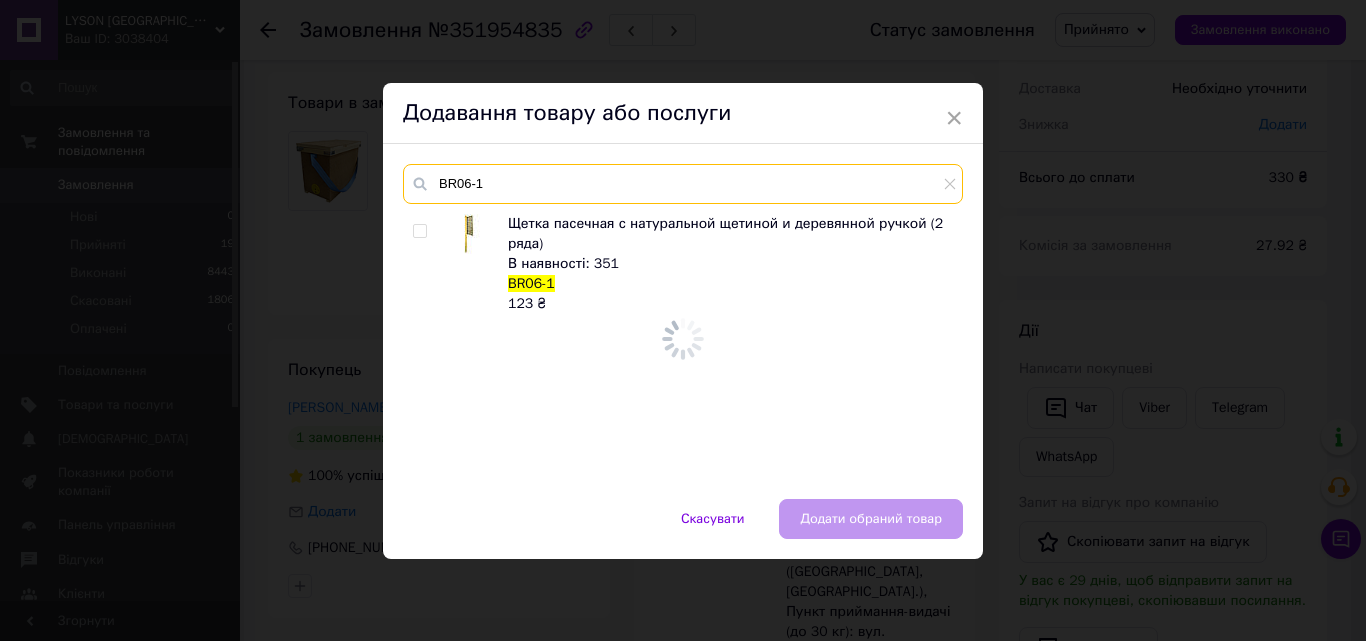 type on "BR06-1" 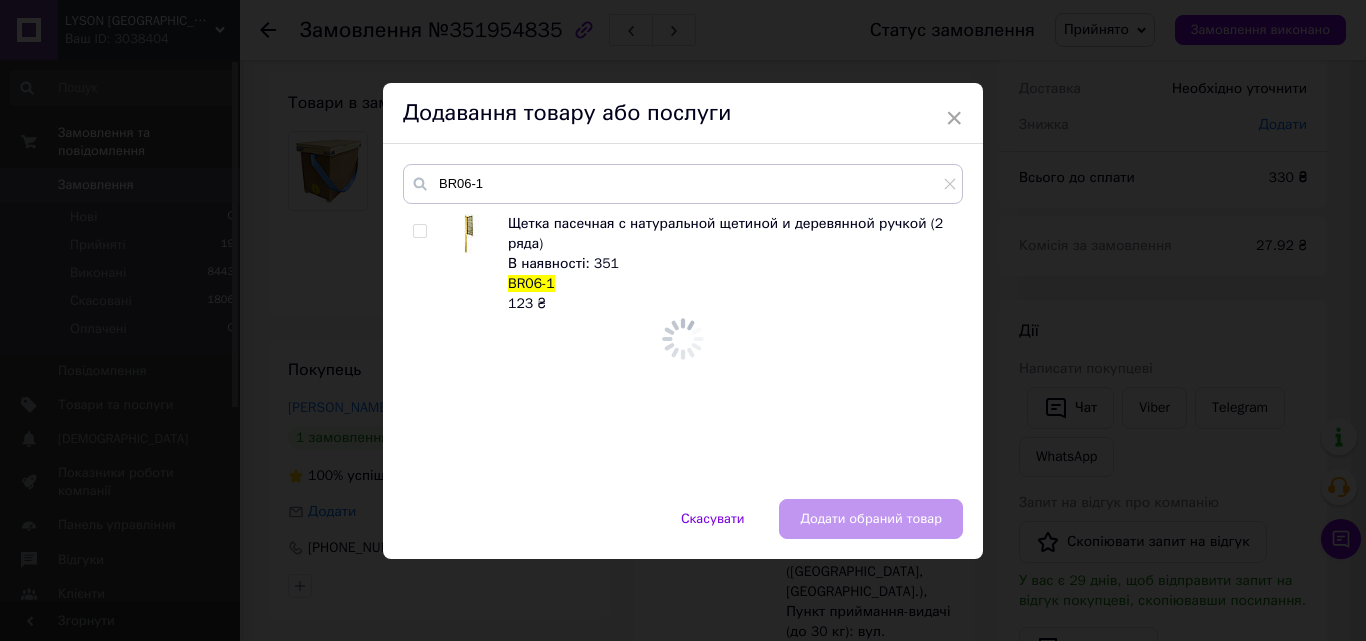 click at bounding box center (419, 231) 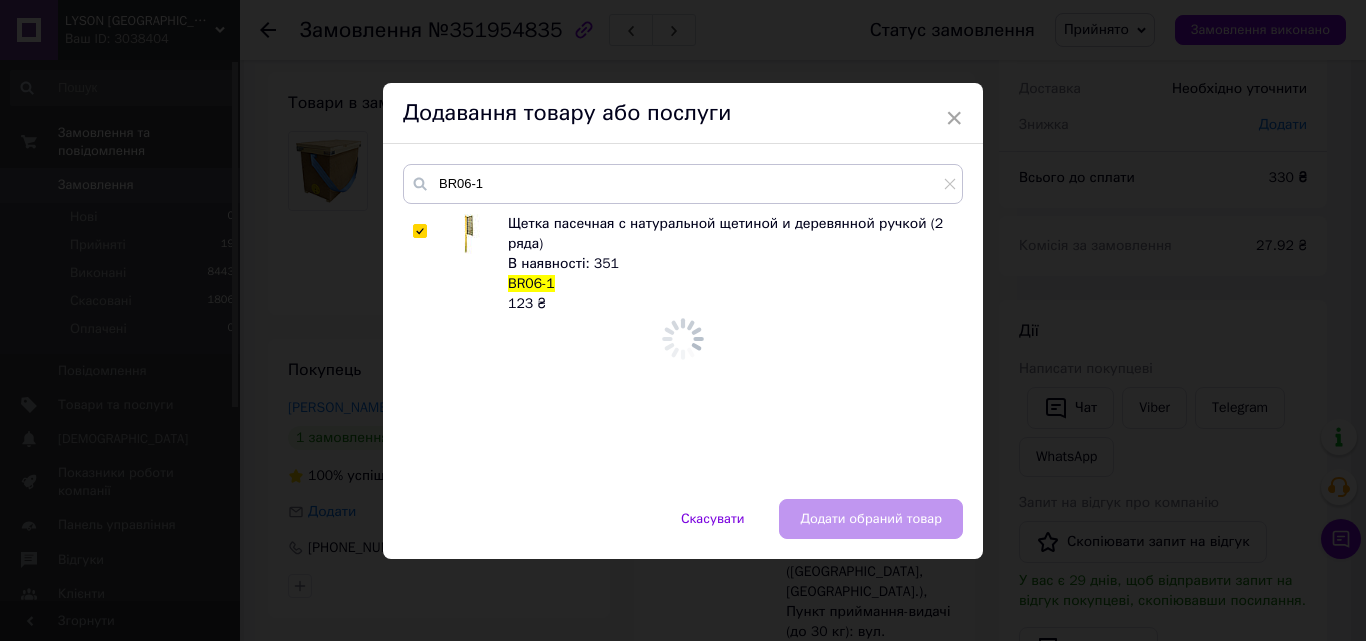 checkbox on "true" 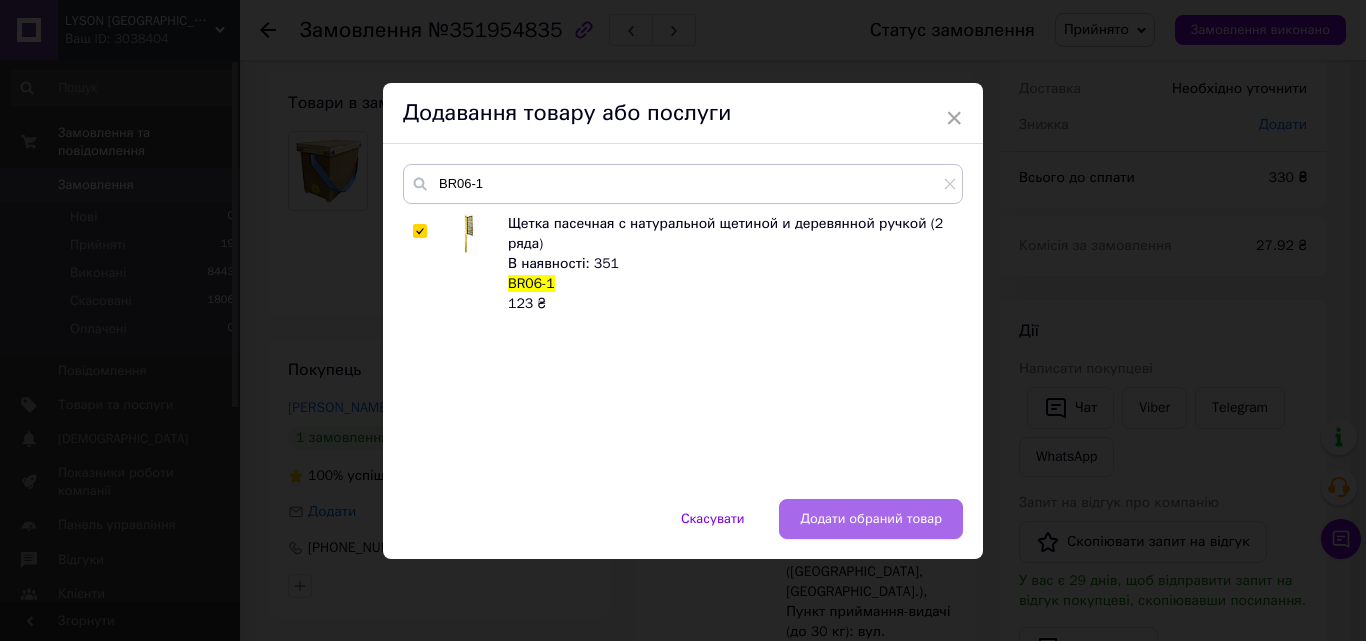 click on "Додати обраний товар" at bounding box center [871, 519] 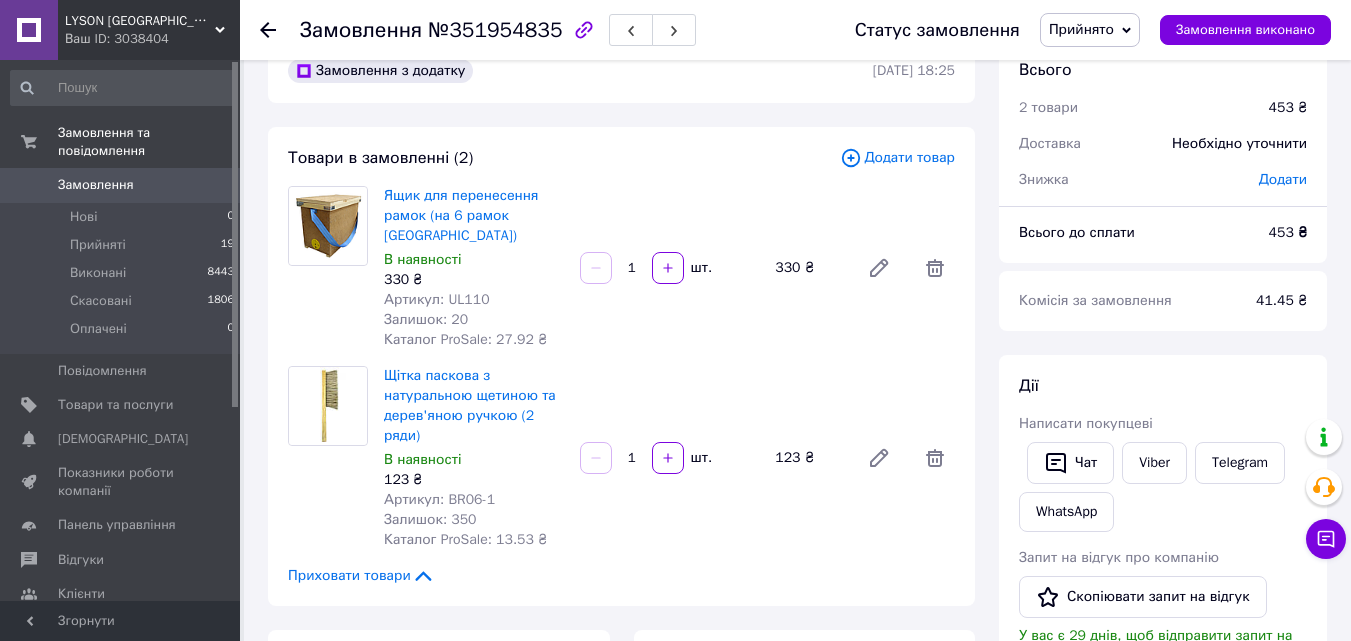 scroll, scrollTop: 500, scrollLeft: 0, axis: vertical 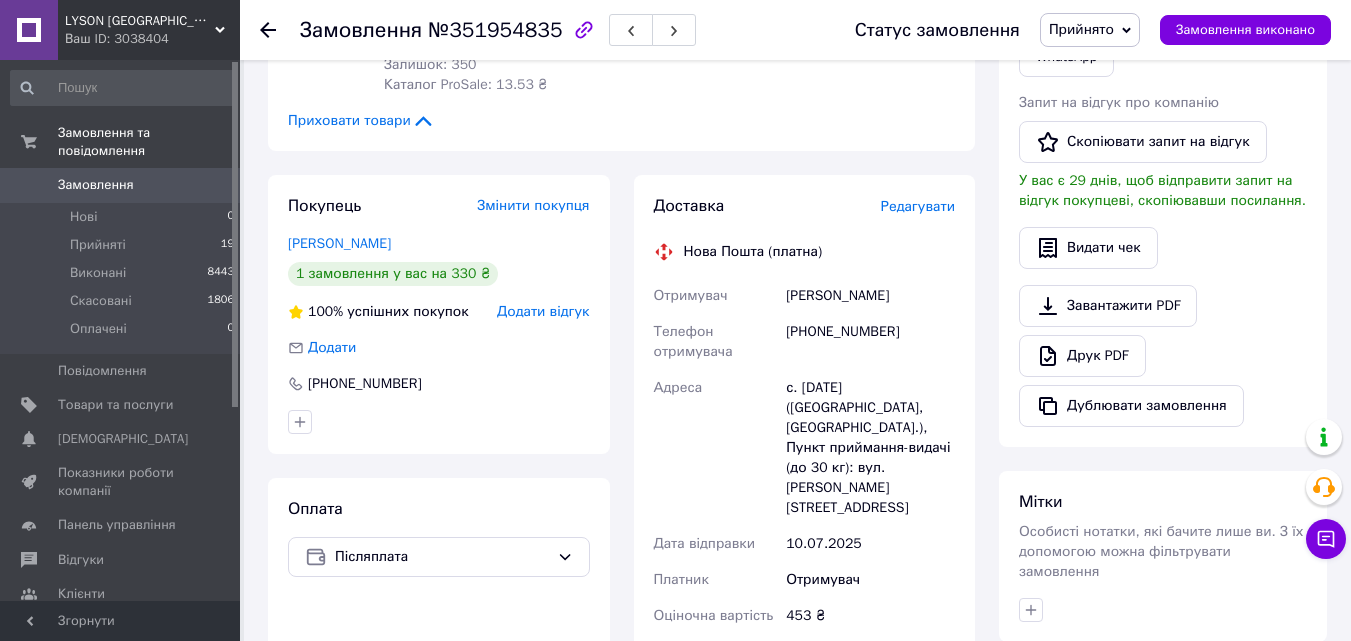 click on "Обушак Міша" at bounding box center (870, 296) 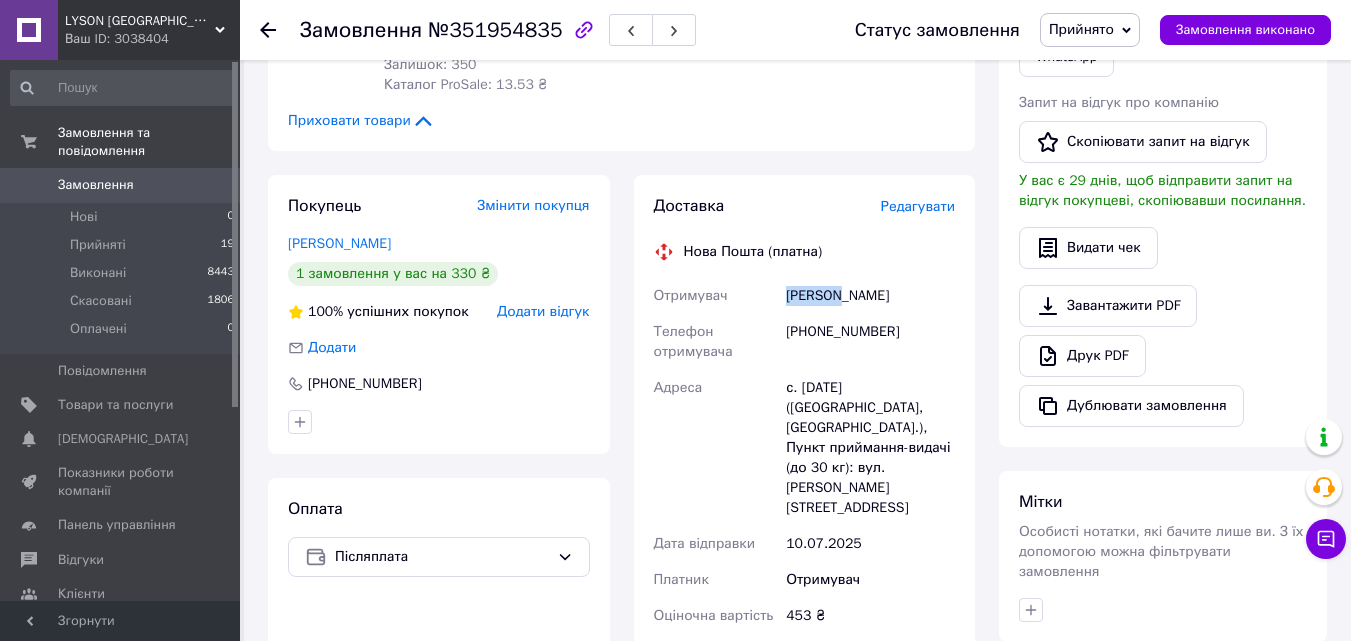 click on "Обушак Міша" at bounding box center [870, 296] 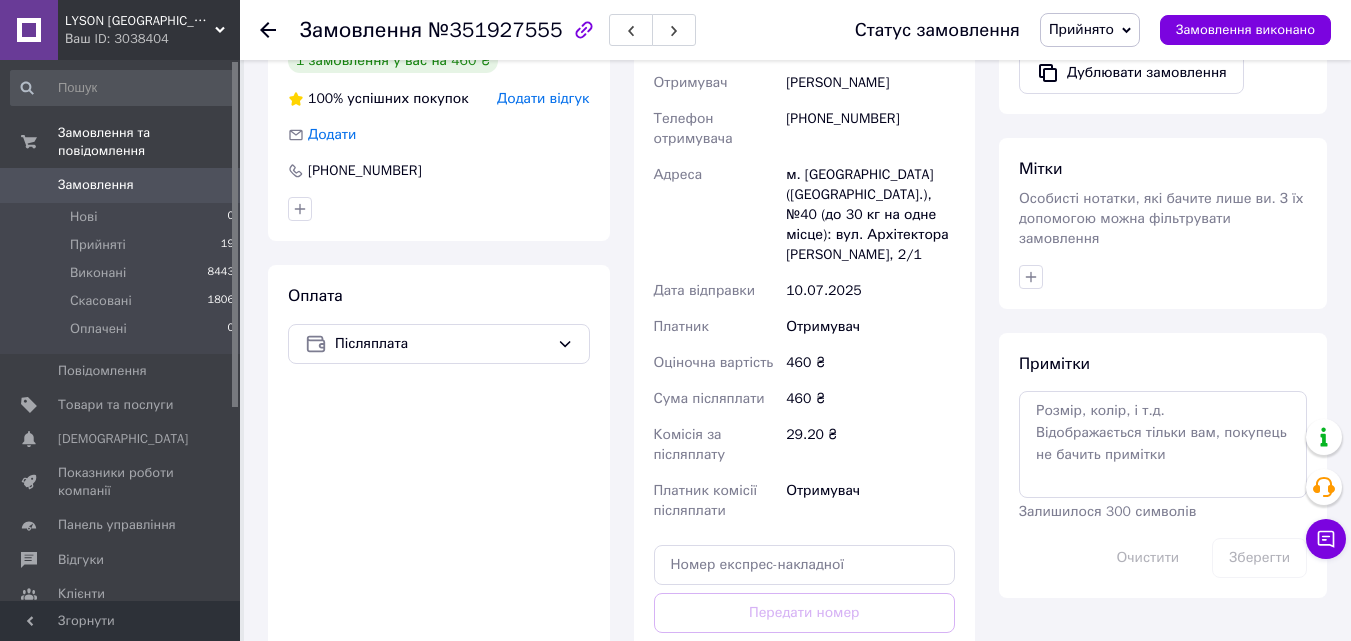 scroll, scrollTop: 1149, scrollLeft: 0, axis: vertical 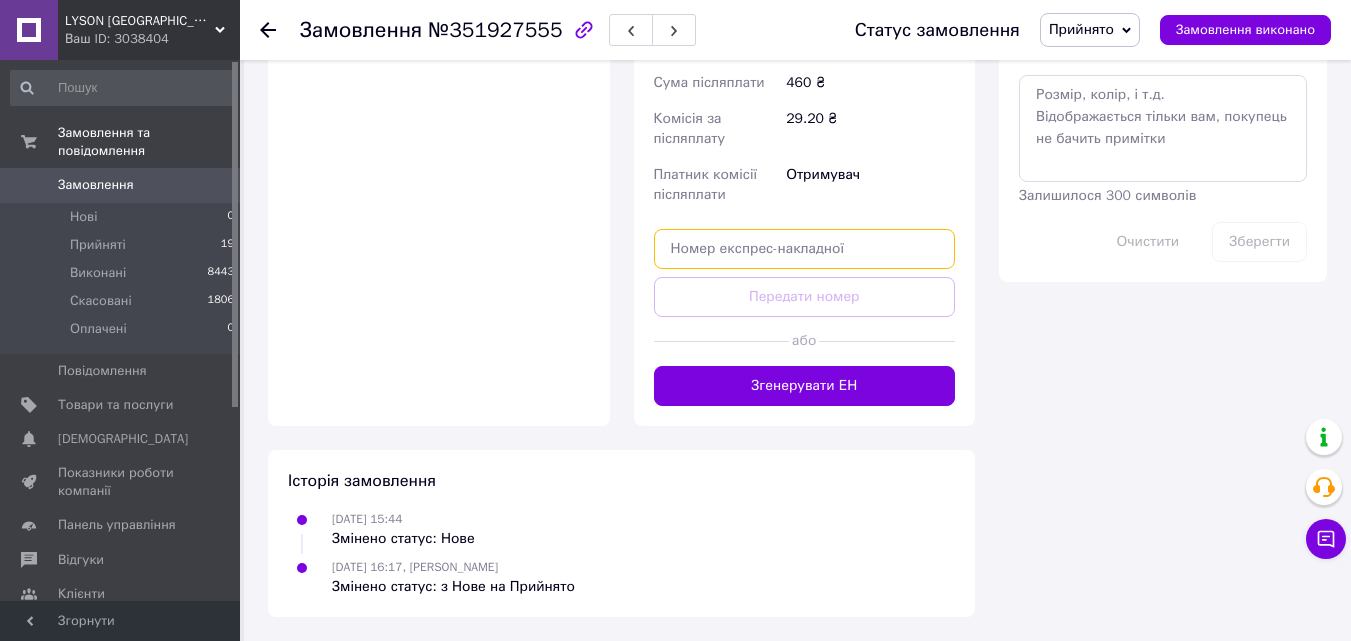click at bounding box center (805, 249) 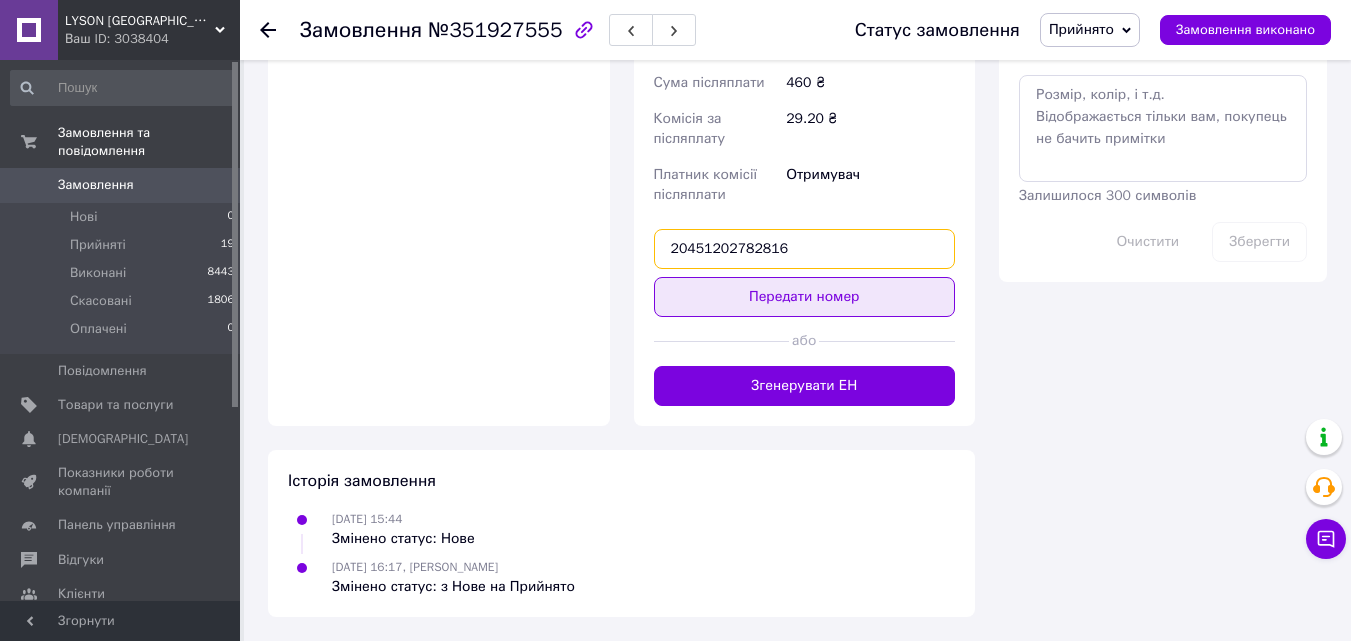 type on "20451202782816" 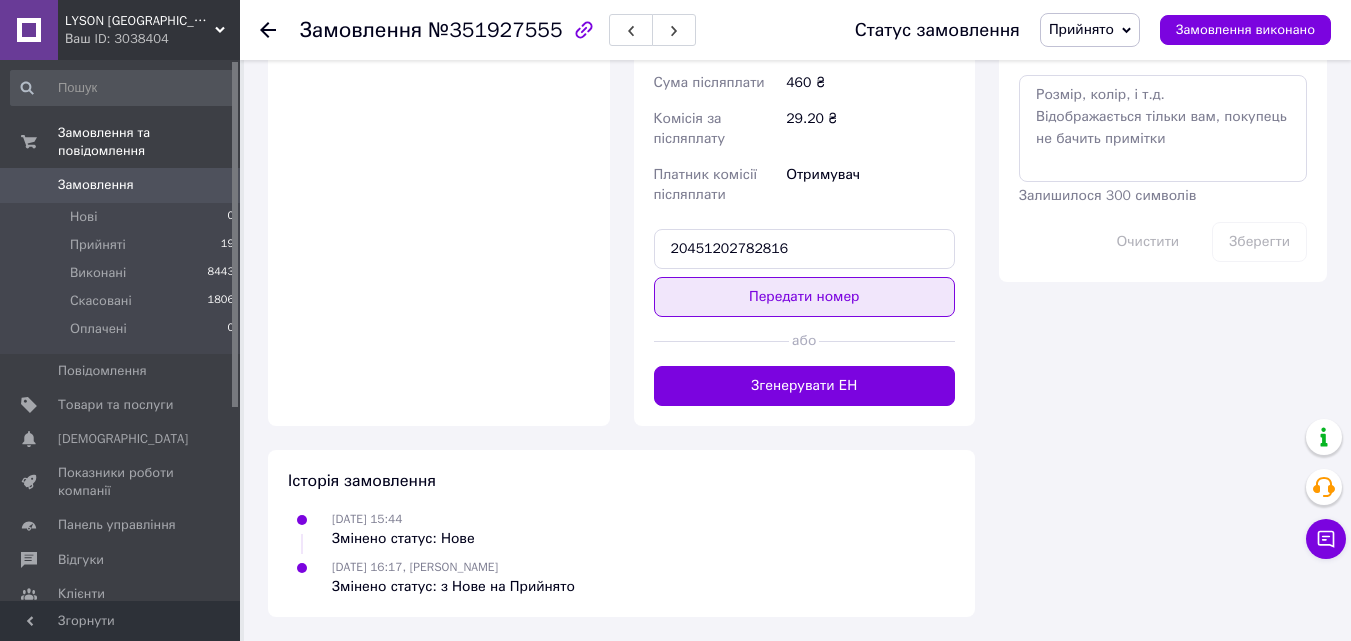 click on "Передати номер" at bounding box center [805, 297] 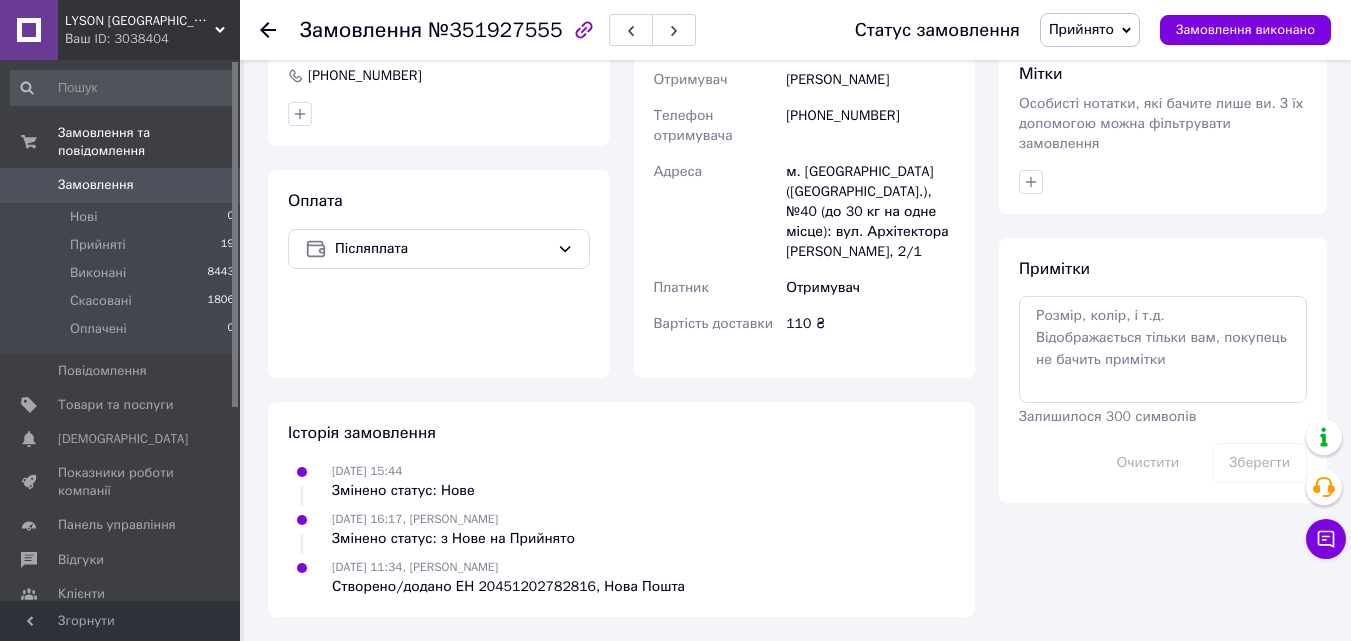 scroll, scrollTop: 944, scrollLeft: 0, axis: vertical 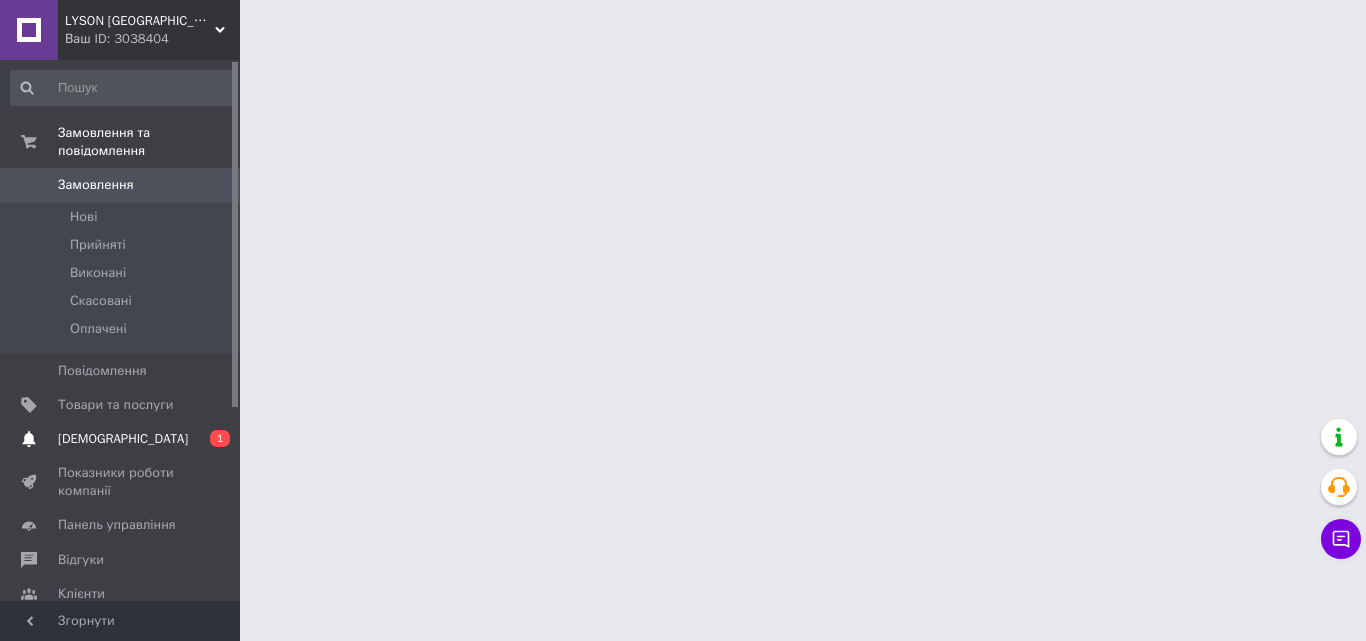 click on "[DEMOGRAPHIC_DATA]" at bounding box center [123, 439] 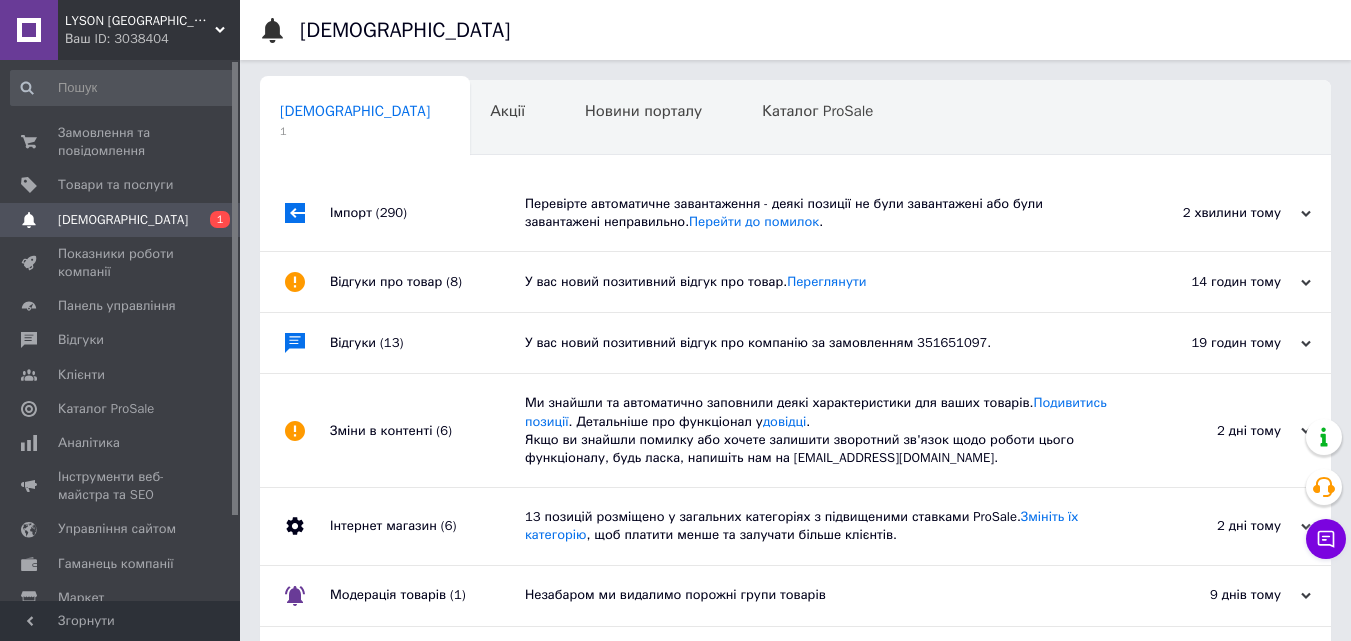 click on "Перевірте автоматичне завантаження - деякі позиції не були завантажені або були завантажені неправильно.  Перейти до помилок ." at bounding box center (818, 213) 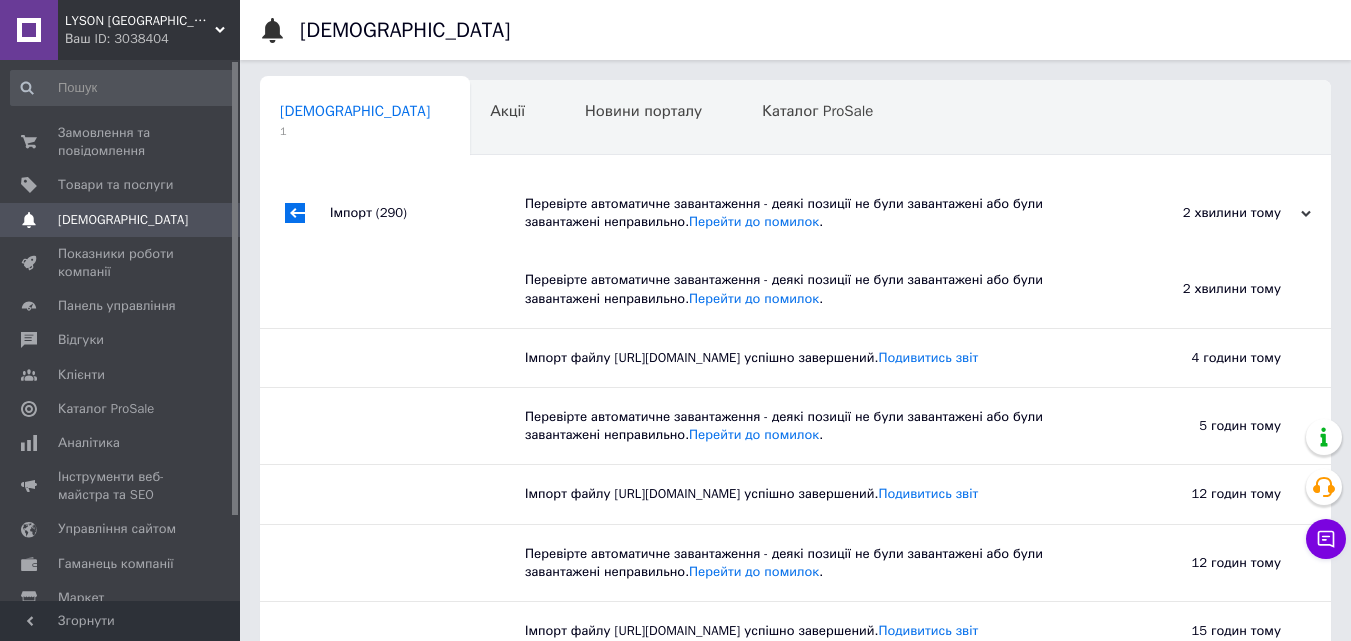 click on "Перевірте автоматичне завантаження - деякі позиції не були завантажені або були завантажені неправильно.  Перейти до помилок ." at bounding box center [818, 213] 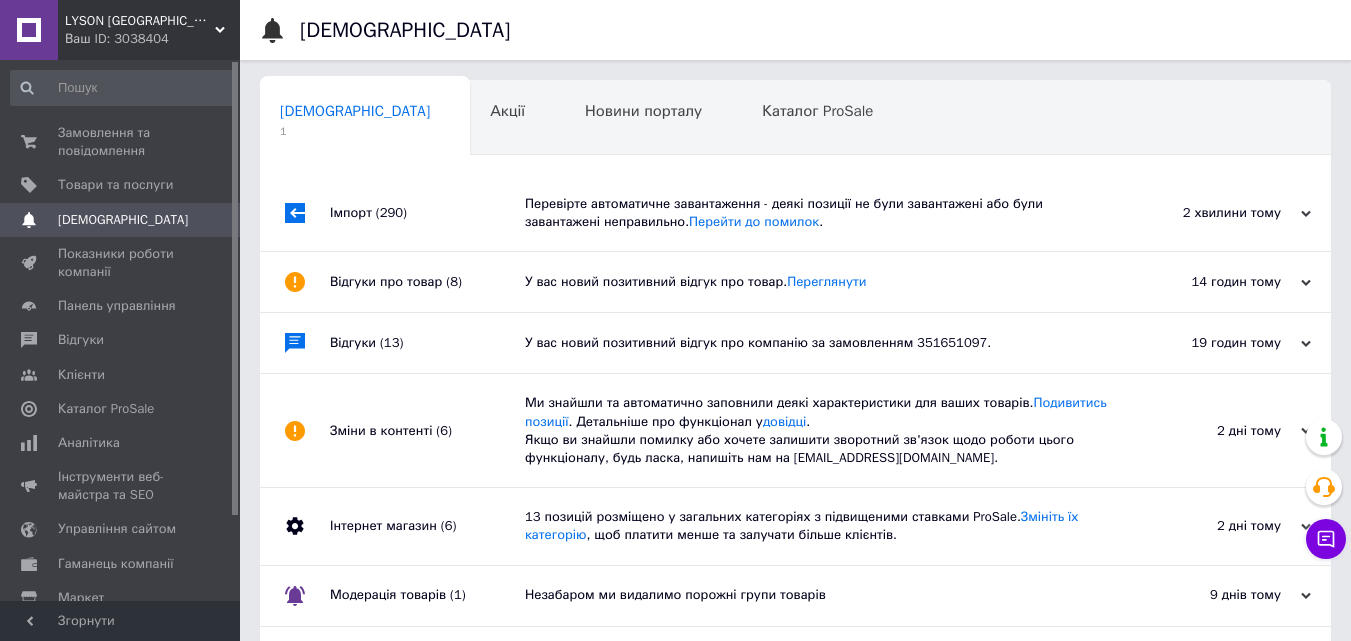 click on "Перевірте автоматичне завантаження - деякі позиції не були завантажені або були завантажені неправильно.  Перейти до помилок ." at bounding box center [818, 213] 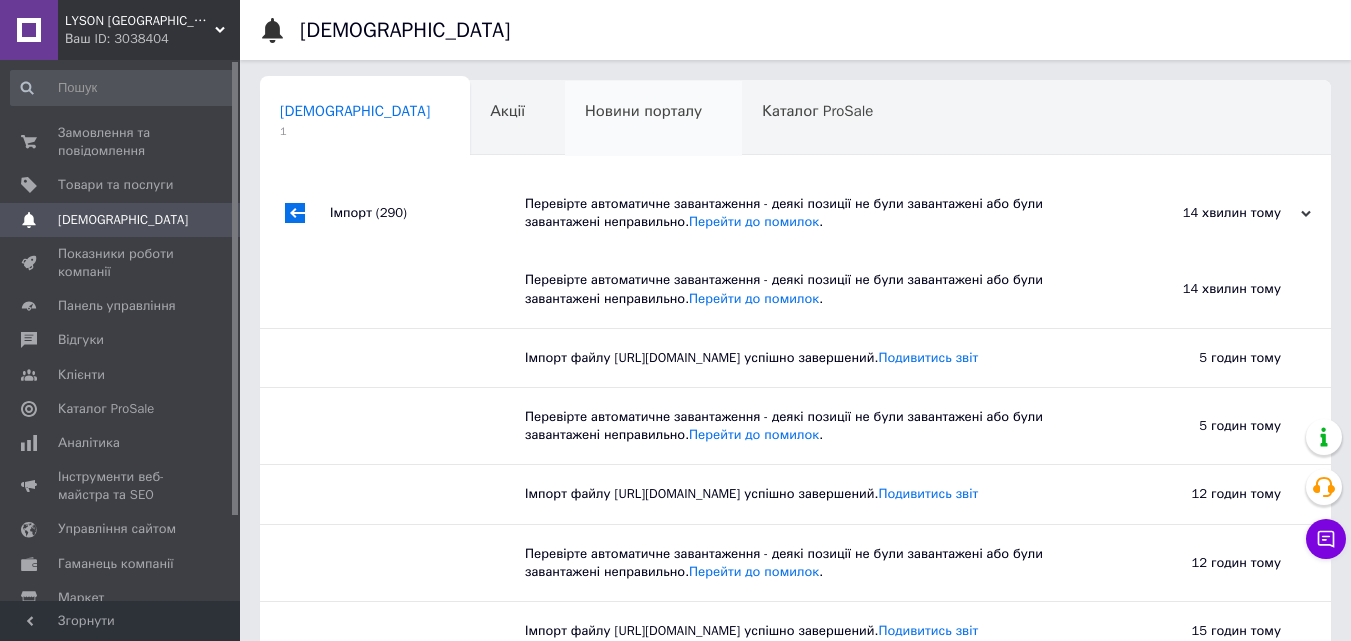 click on "Новини порталу 0" at bounding box center (653, 119) 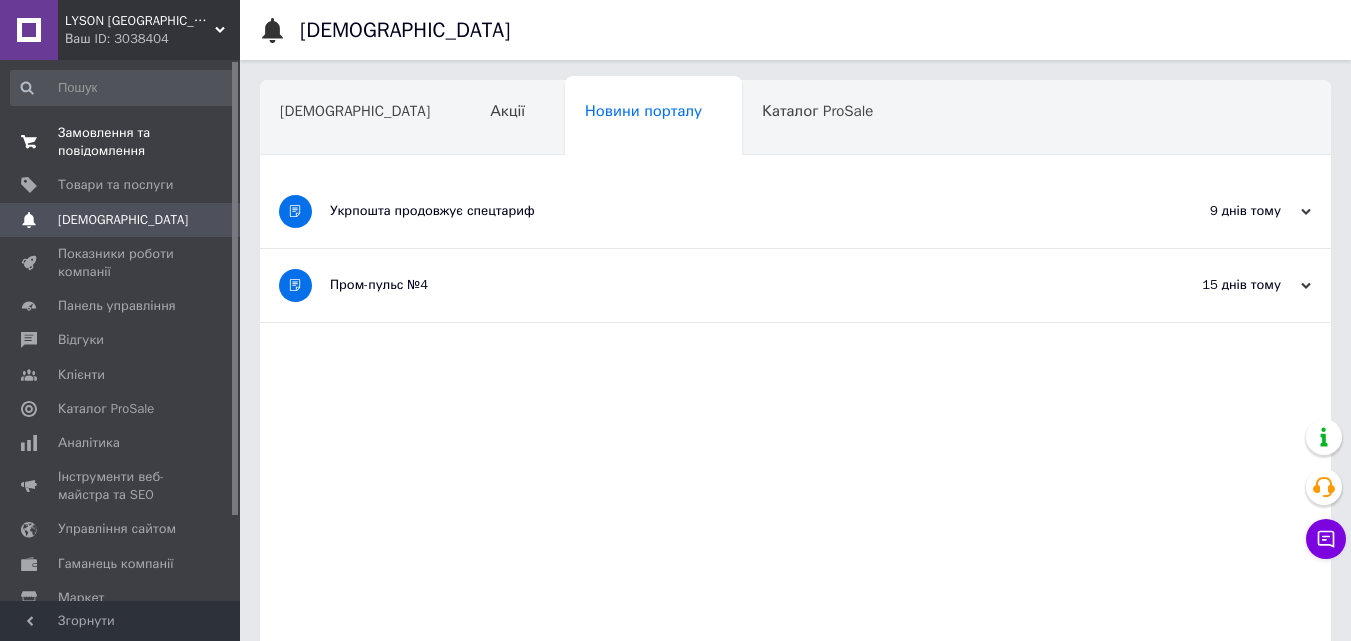 click on "Замовлення та повідомлення" at bounding box center (121, 142) 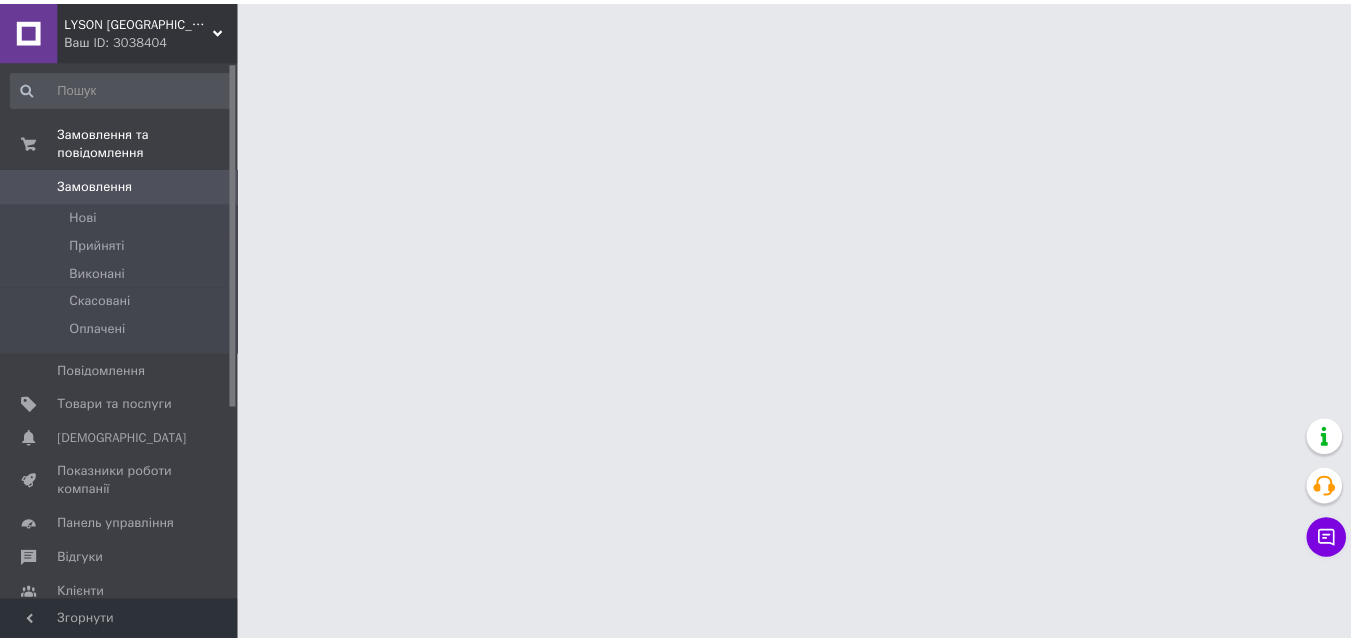 scroll, scrollTop: 0, scrollLeft: 0, axis: both 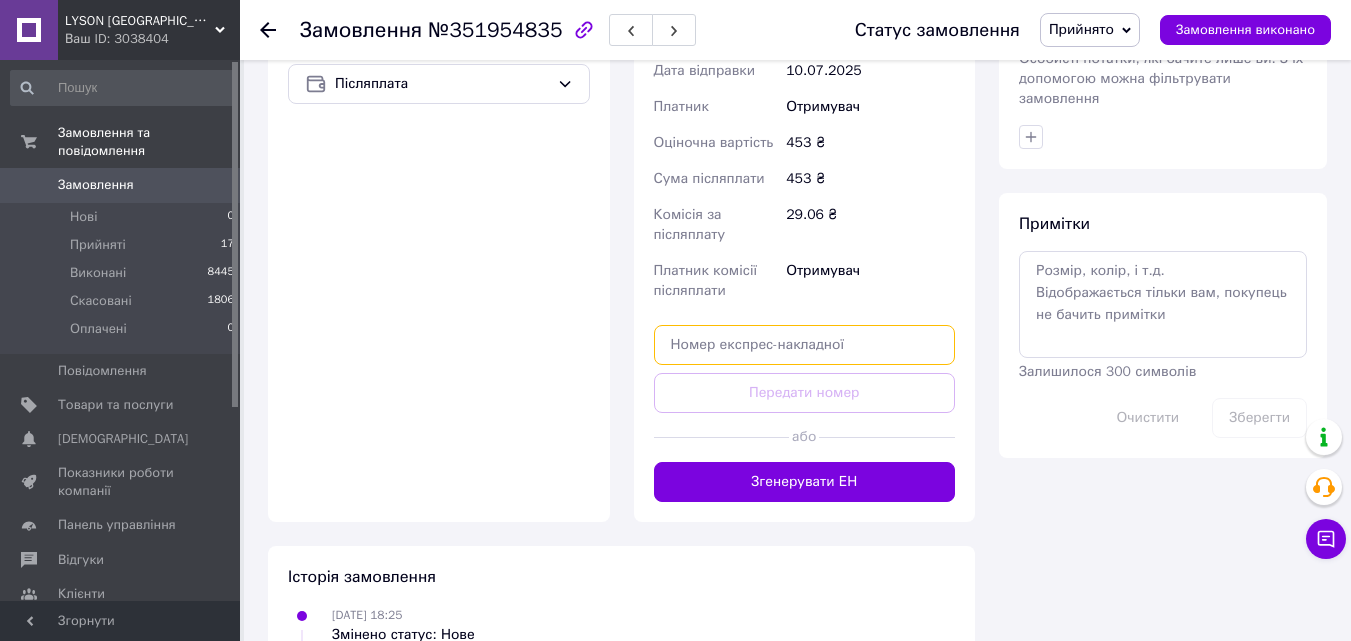 click at bounding box center [805, 345] 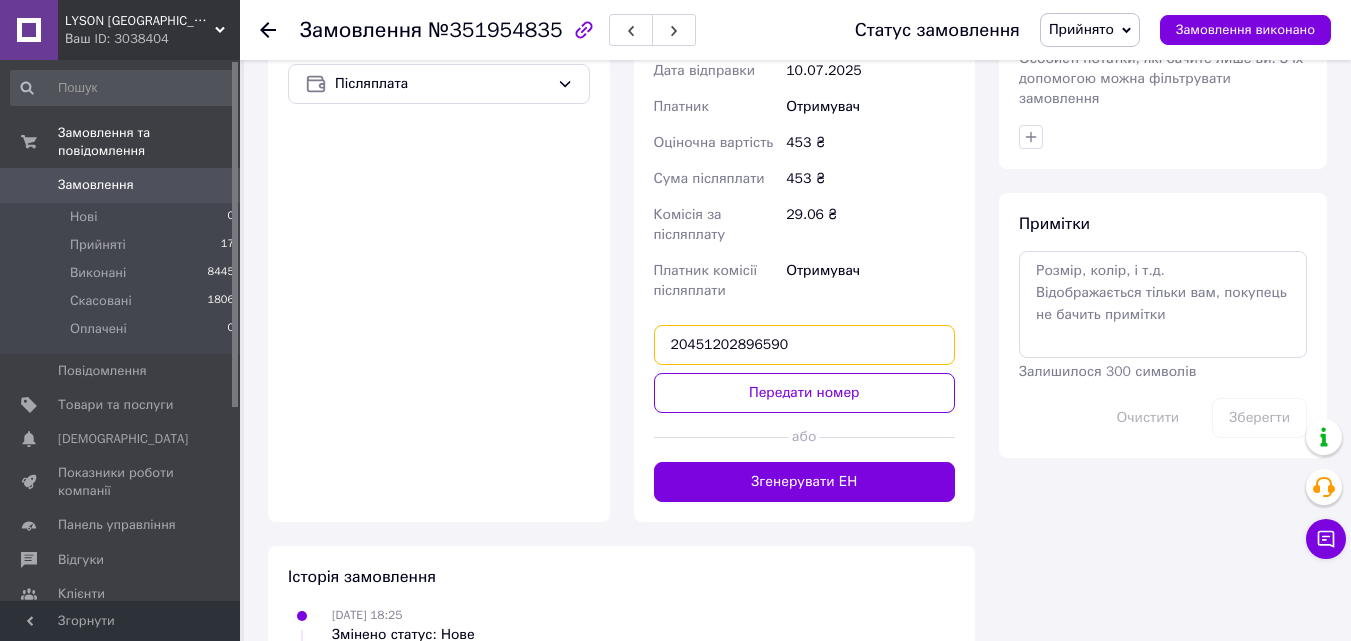 type on "20451202896590" 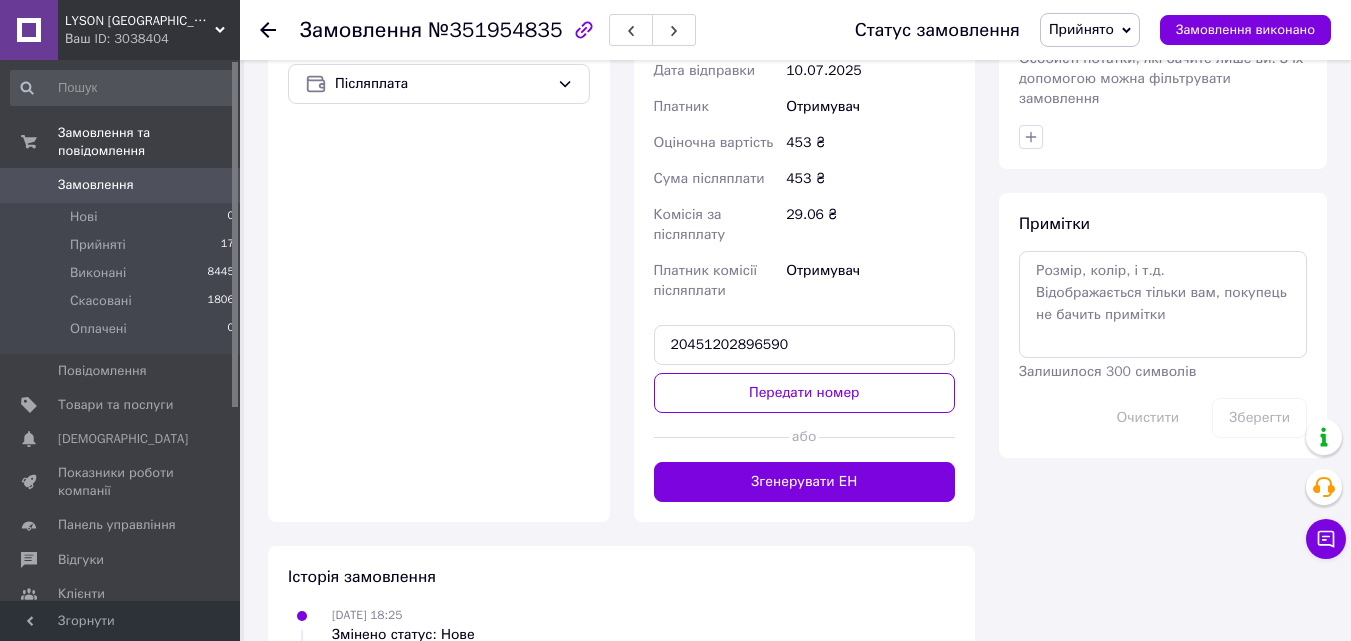 click on "або" at bounding box center (805, 437) 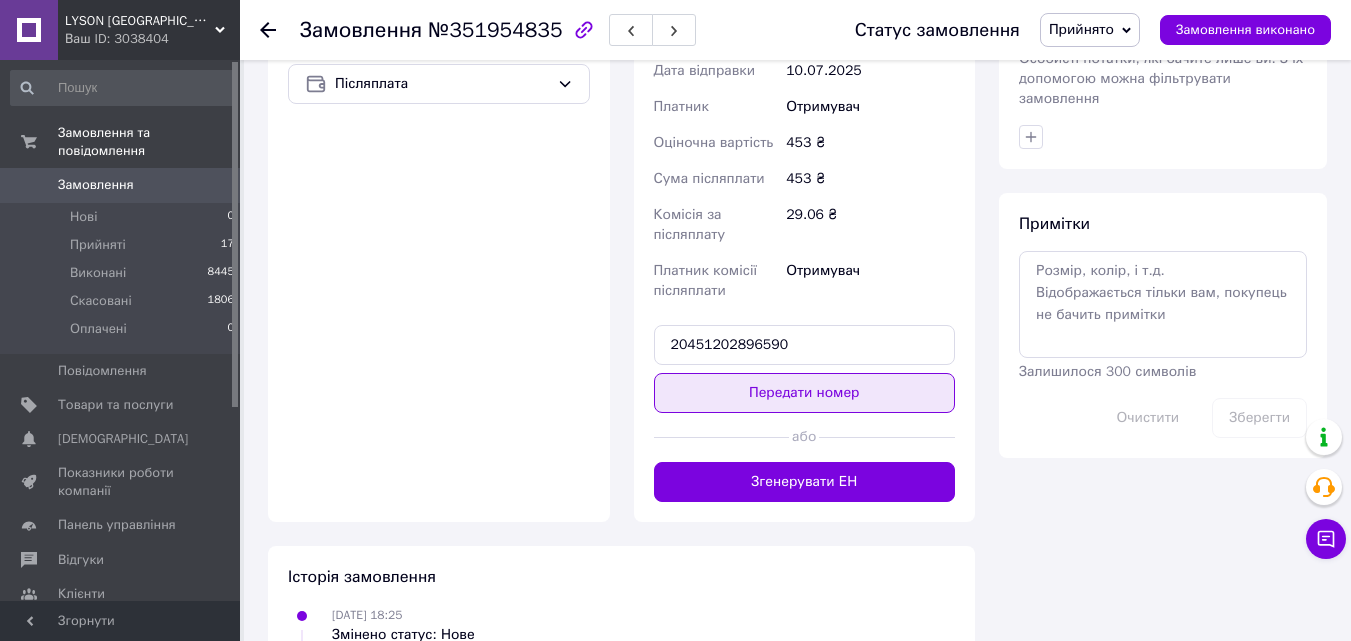 click on "Передати номер" at bounding box center (805, 393) 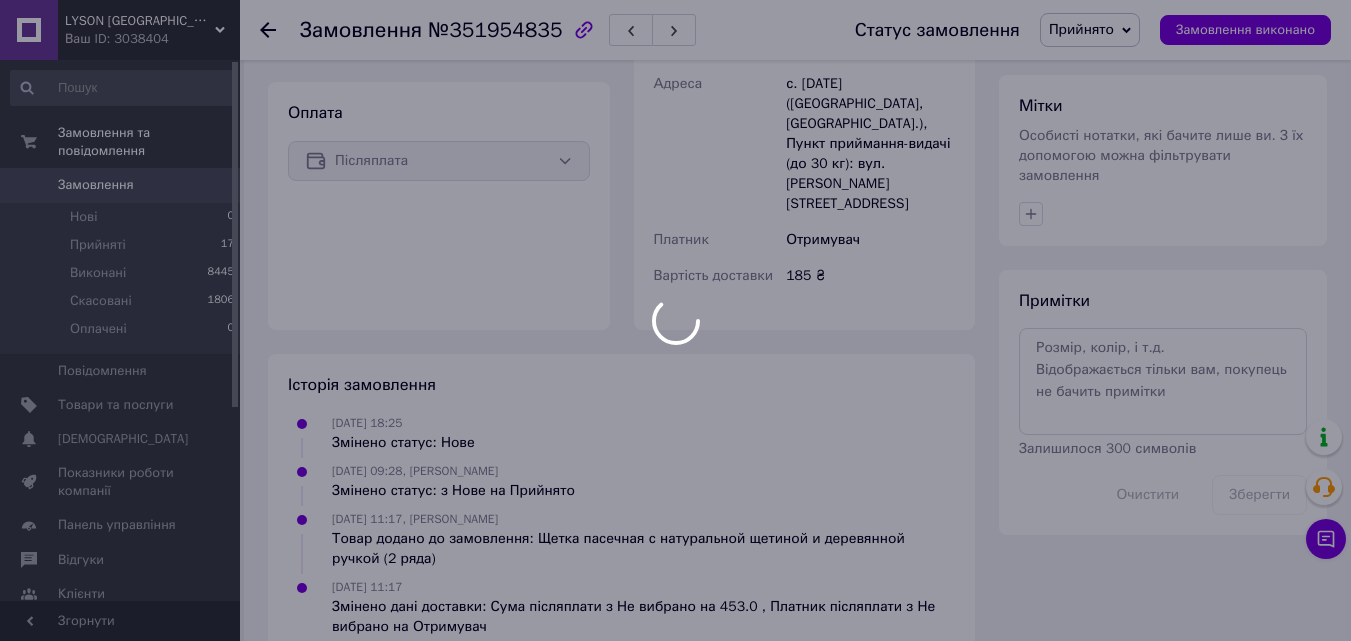 click at bounding box center [675, 320] 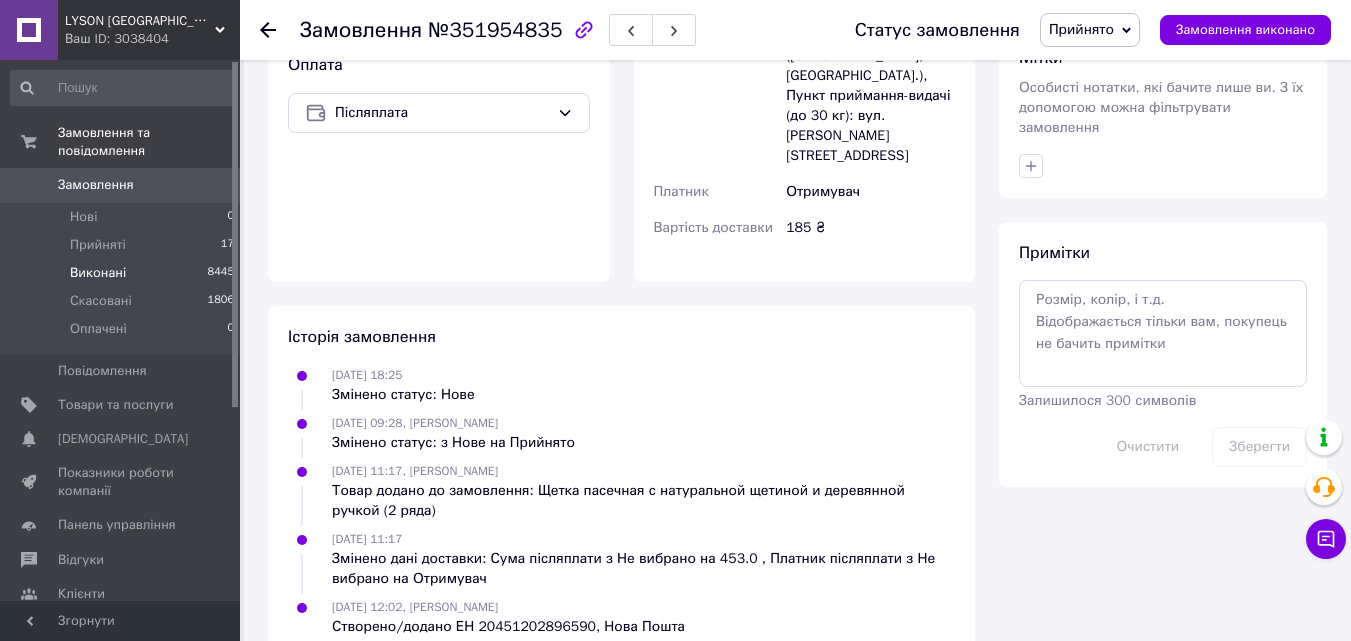 scroll, scrollTop: 960, scrollLeft: 0, axis: vertical 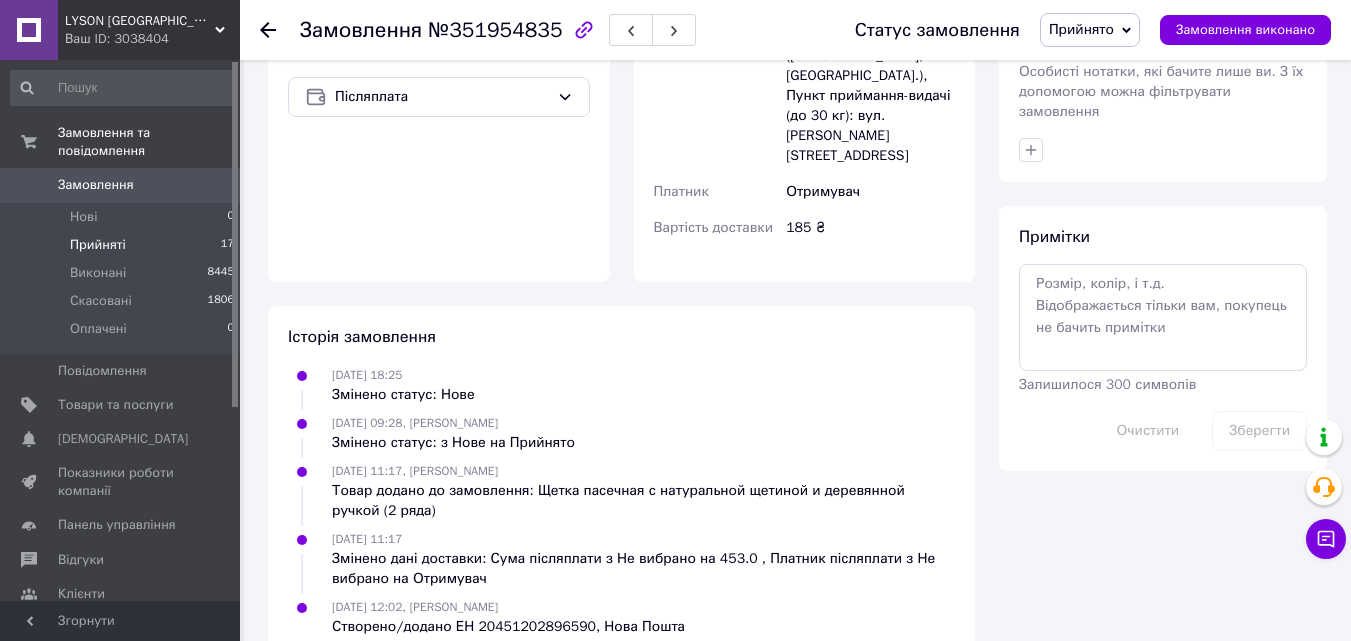 click on "Прийняті" at bounding box center [98, 245] 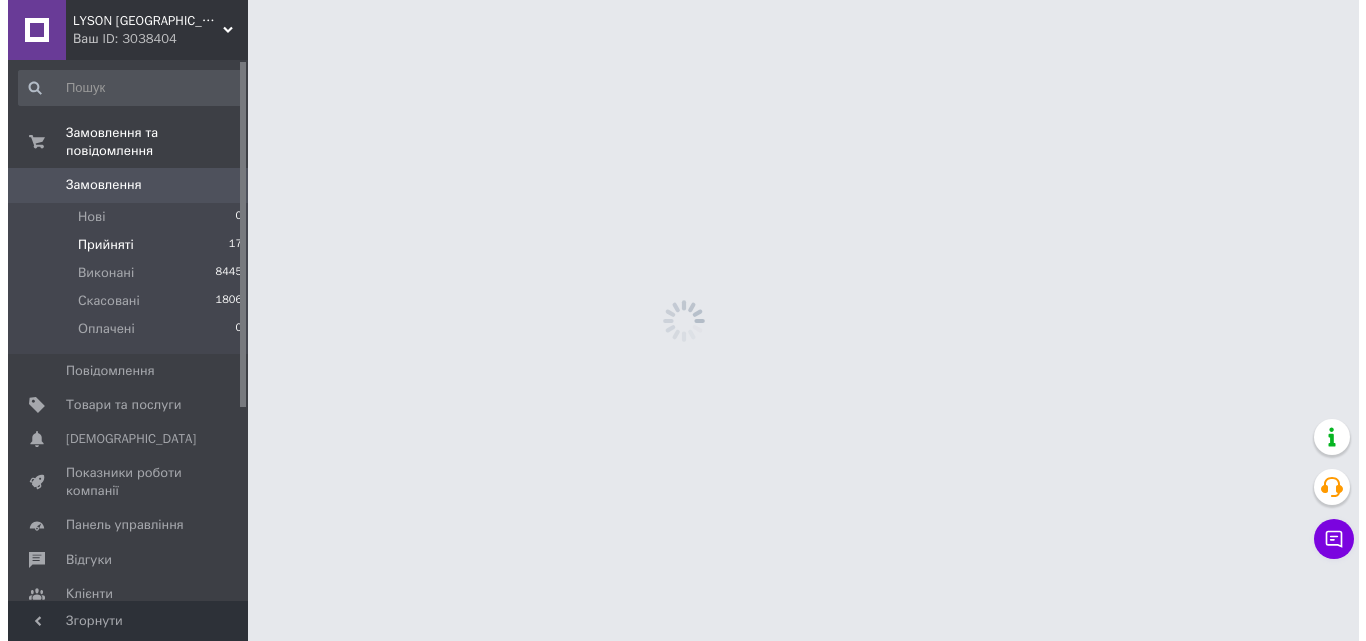 scroll, scrollTop: 0, scrollLeft: 0, axis: both 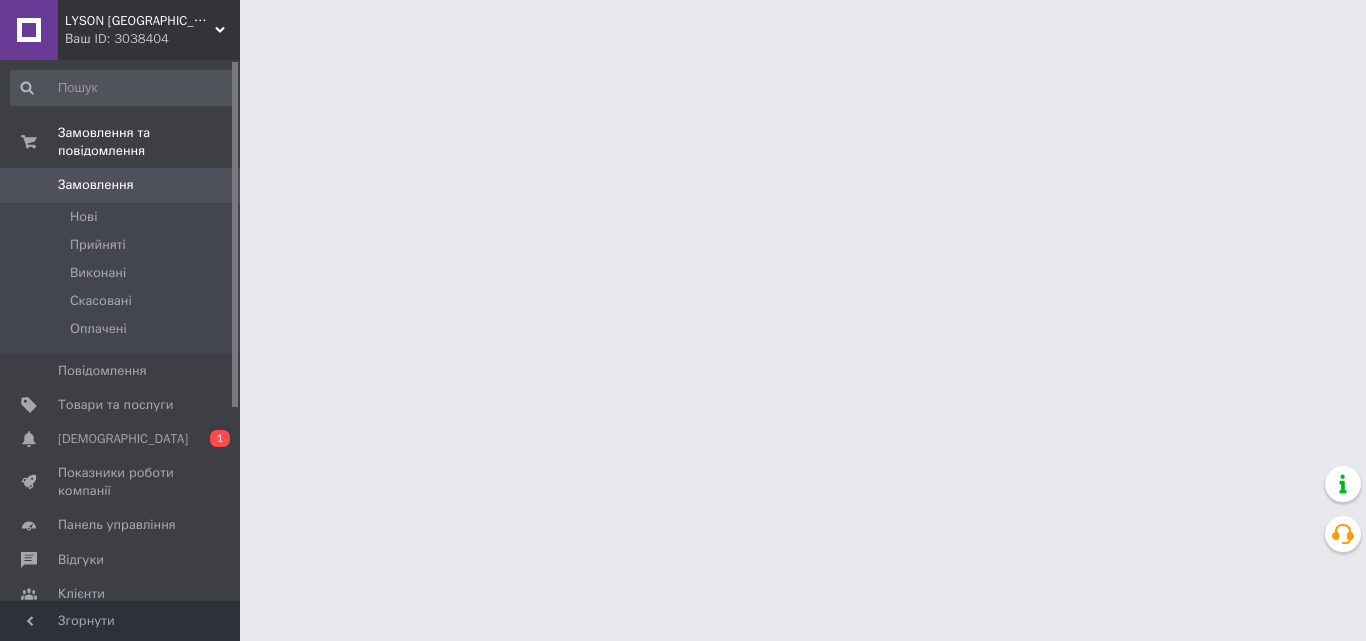 click on "Сповіщення 0 1" at bounding box center [123, 439] 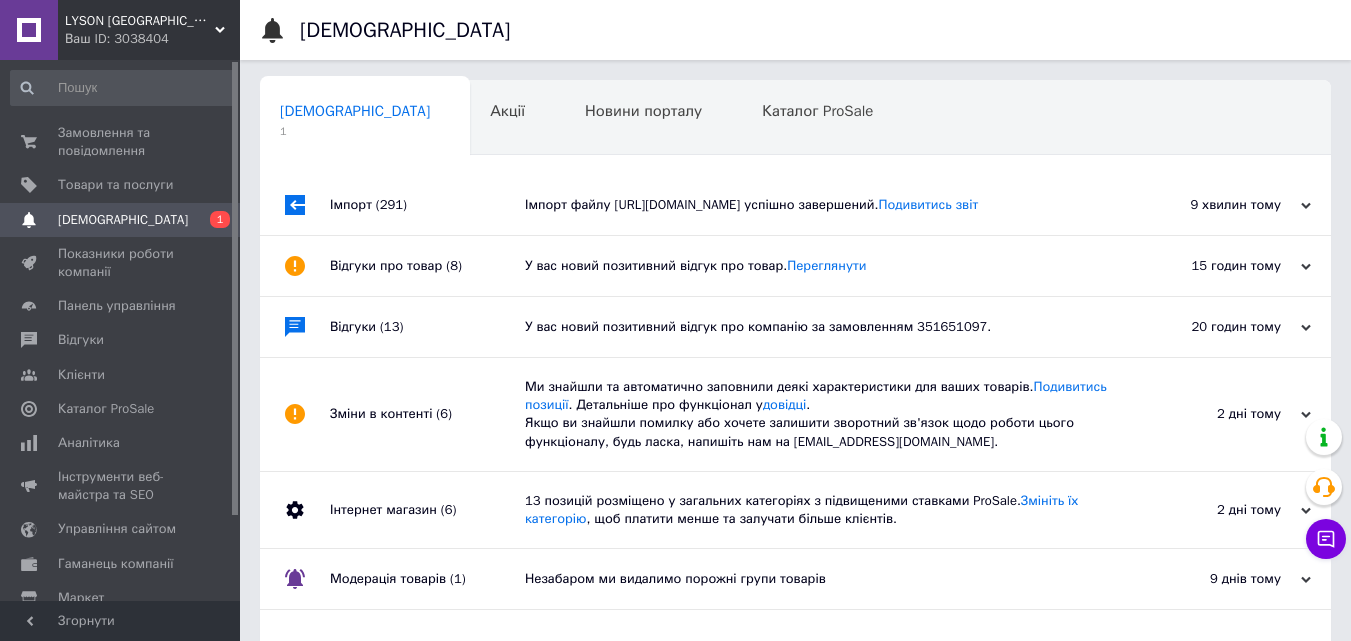 click on "Імпорт файлу https://vashapasika.com.ua/index.php?route=feed/unixml/prom успішно завершений.  Подивитись звіт" at bounding box center (818, 205) 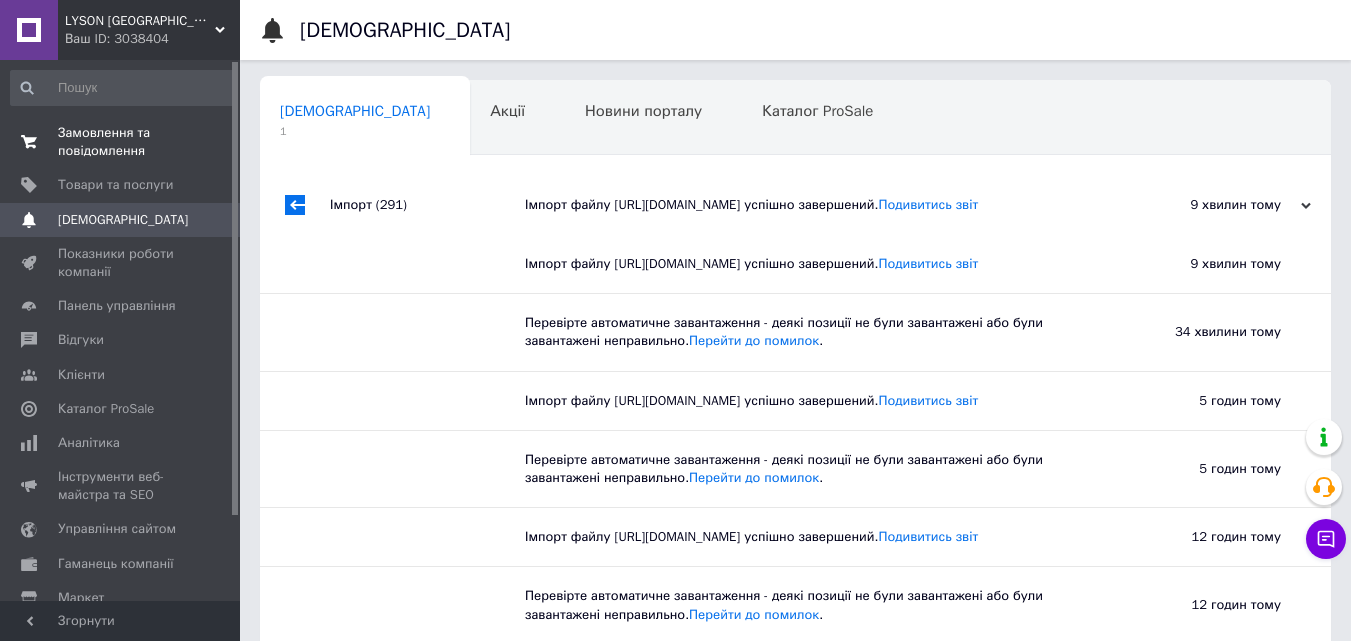 click on "Замовлення та повідомлення 0 0" at bounding box center (123, 142) 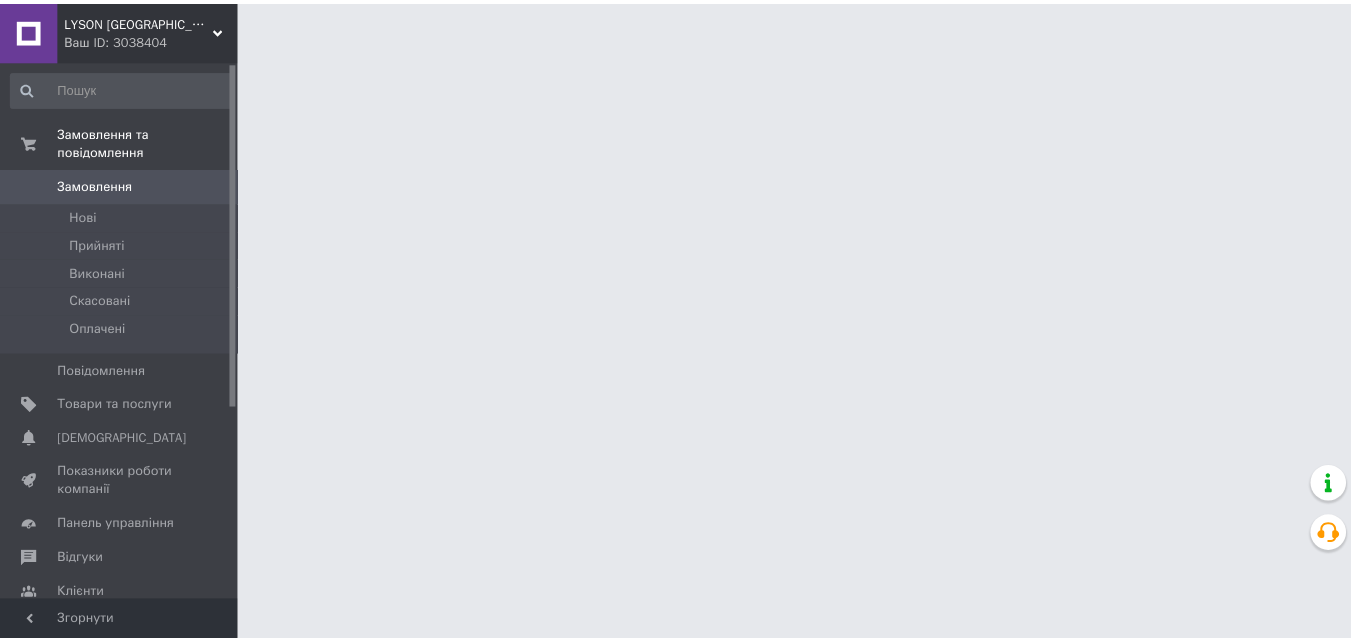scroll, scrollTop: 0, scrollLeft: 0, axis: both 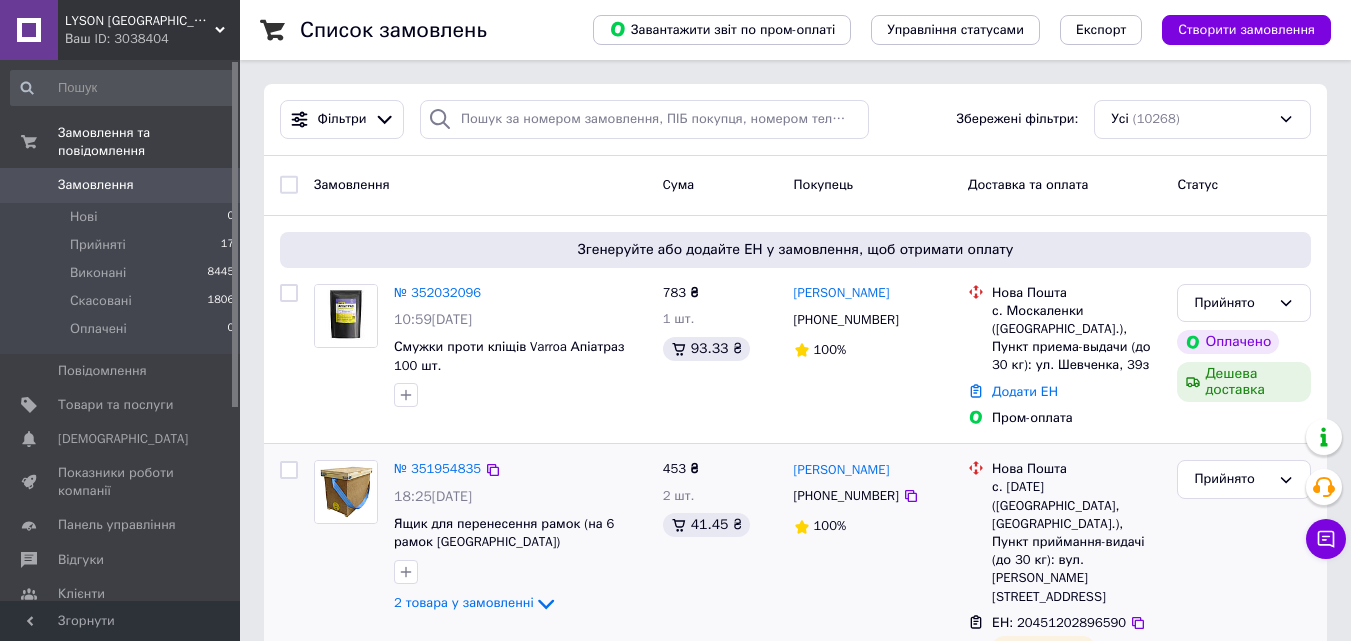 click on "Міша Обушак +380983593823 100%" at bounding box center (873, 573) 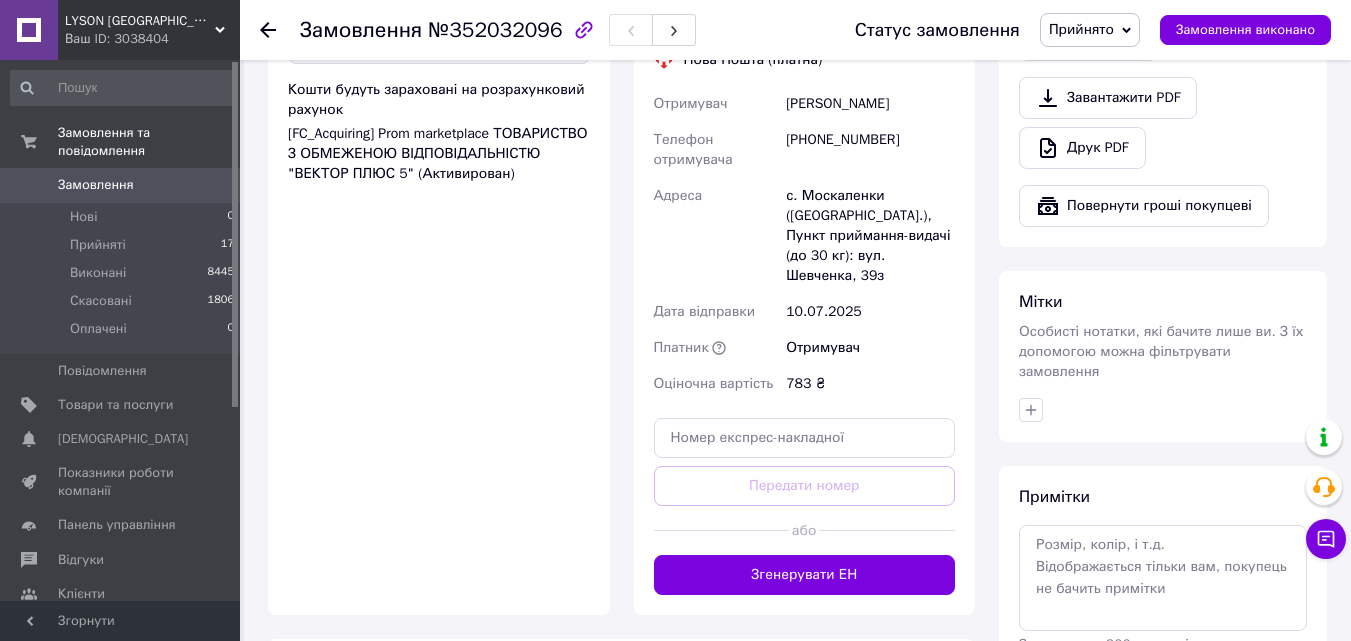 scroll, scrollTop: 800, scrollLeft: 0, axis: vertical 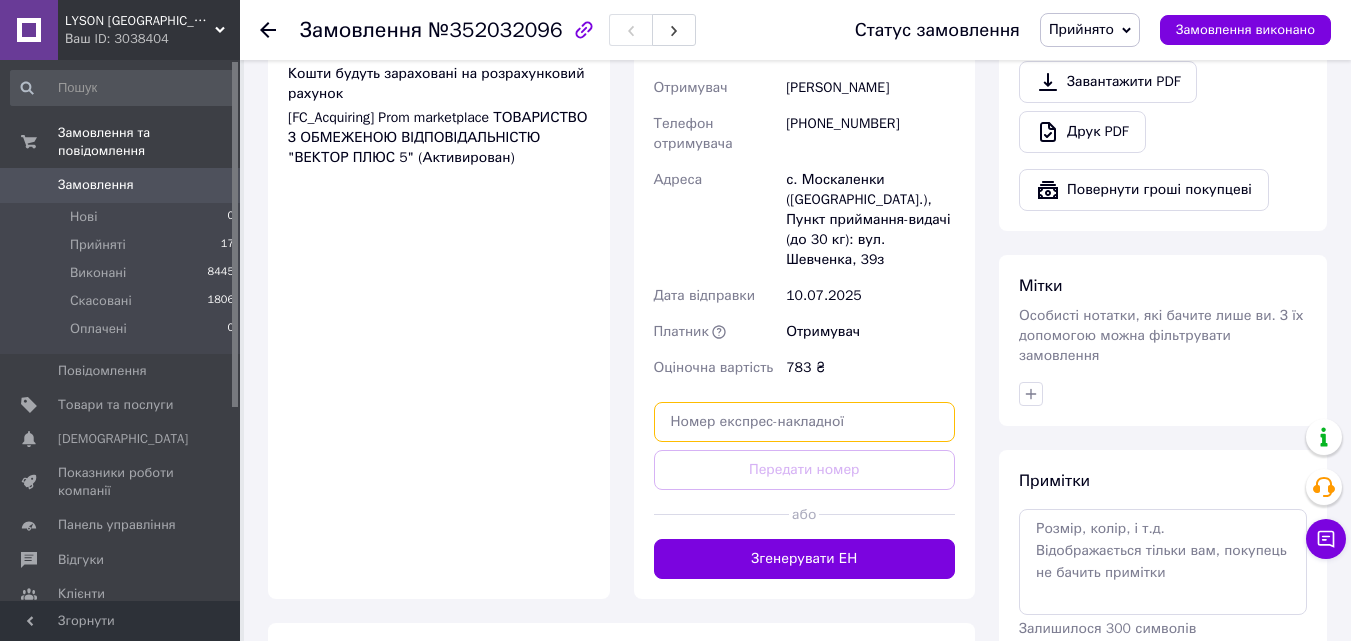 click at bounding box center (805, 422) 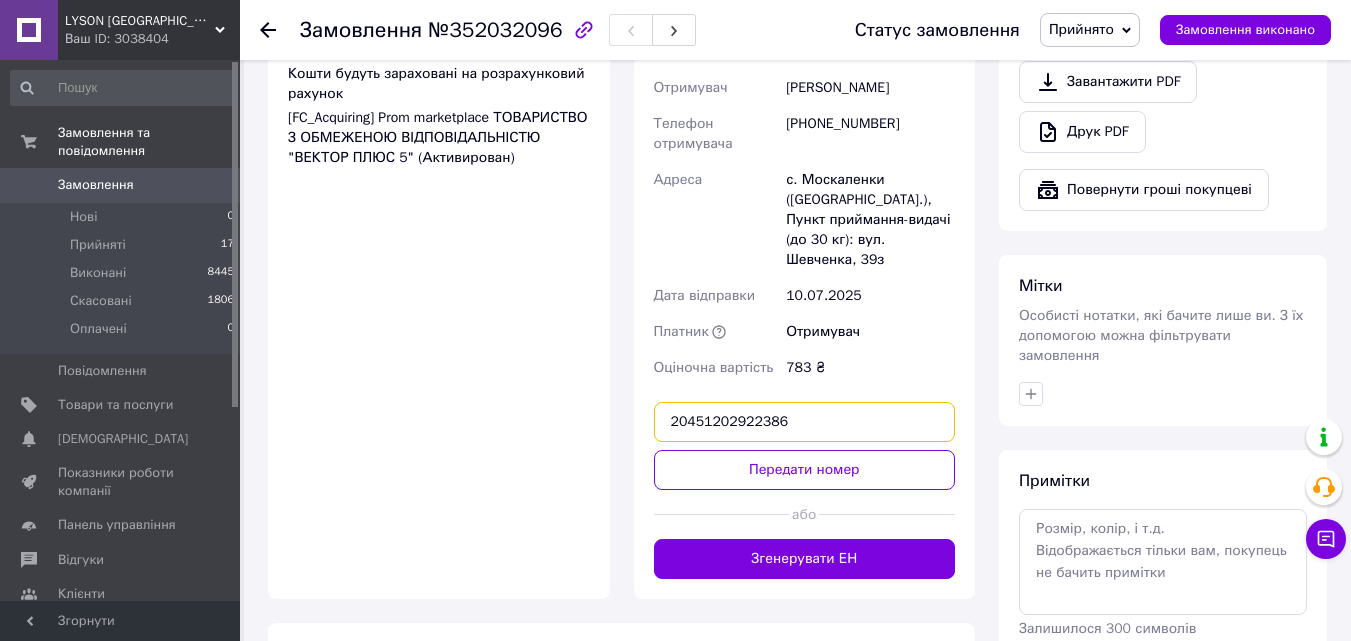 type on "20451202922386" 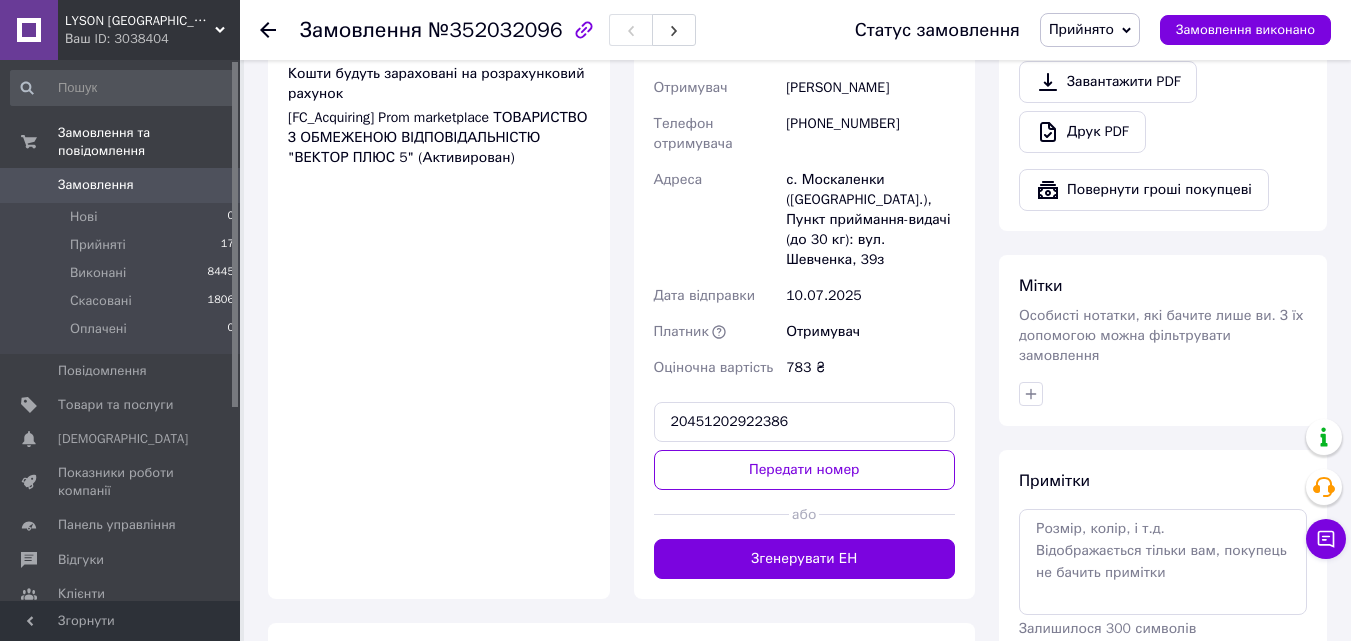 click on "Передати номер" at bounding box center (805, 470) 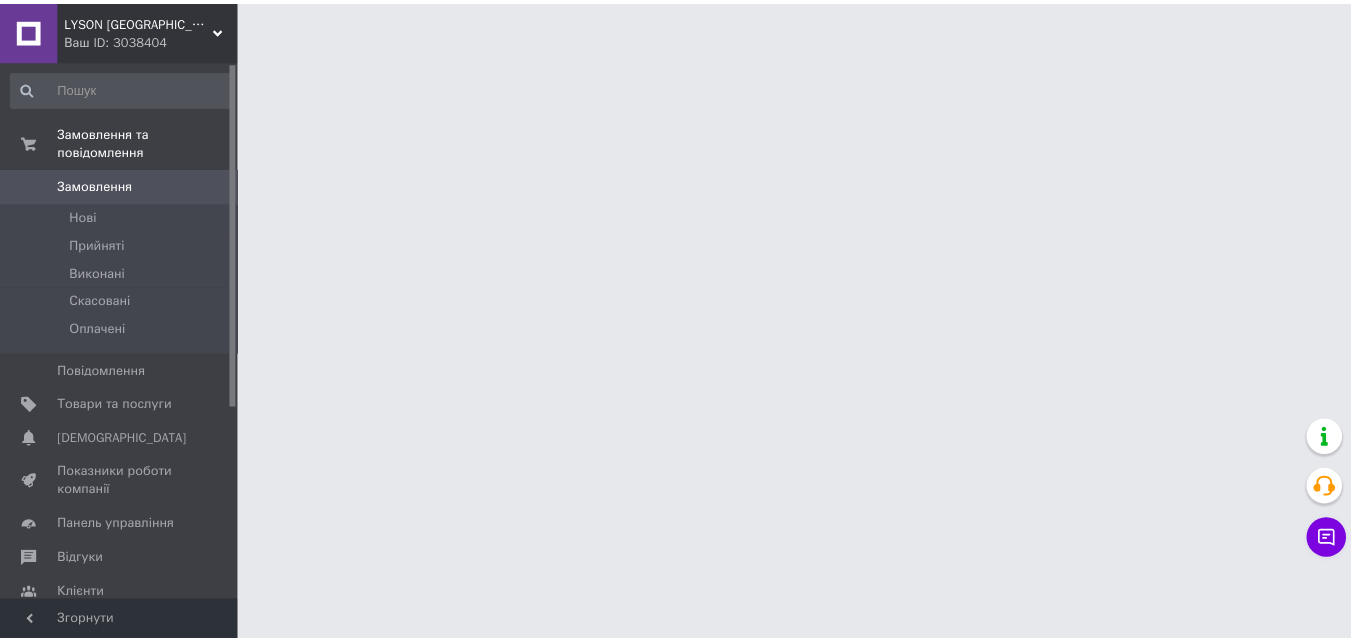 scroll, scrollTop: 0, scrollLeft: 0, axis: both 